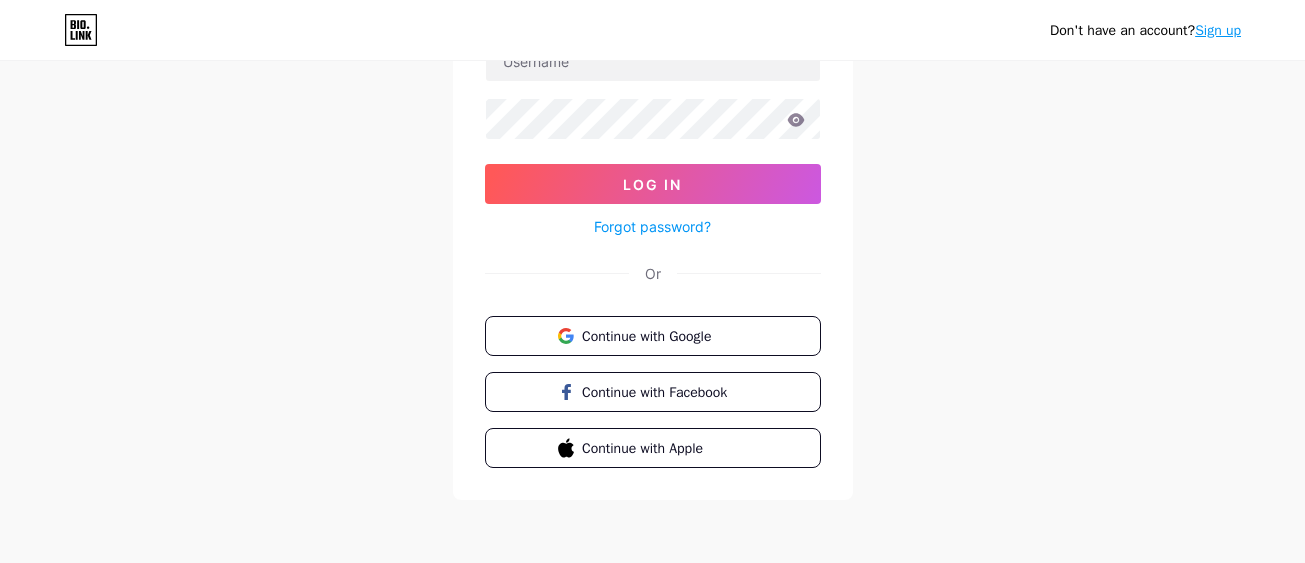 scroll, scrollTop: 174, scrollLeft: 0, axis: vertical 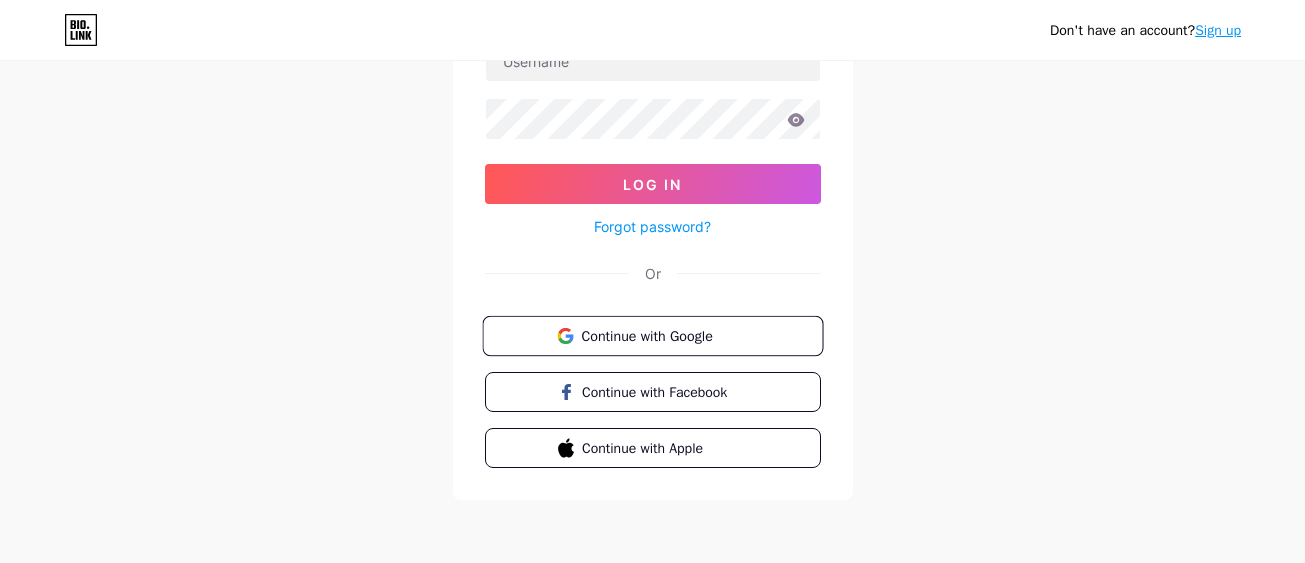 click on "Continue with Google" at bounding box center [664, 335] 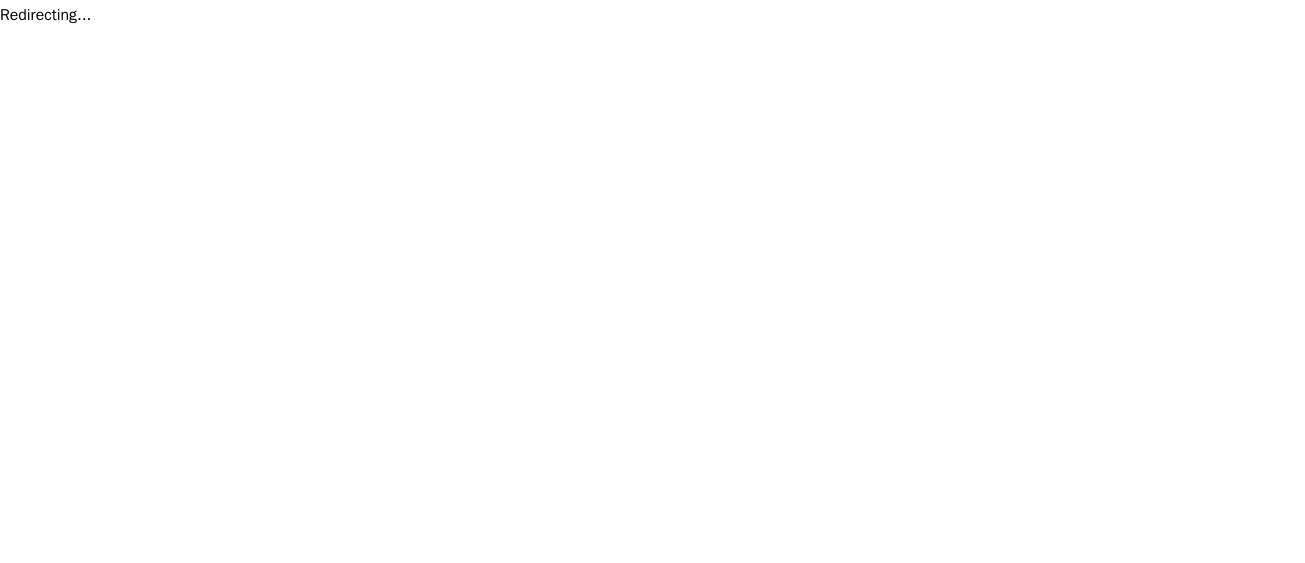scroll, scrollTop: 0, scrollLeft: 0, axis: both 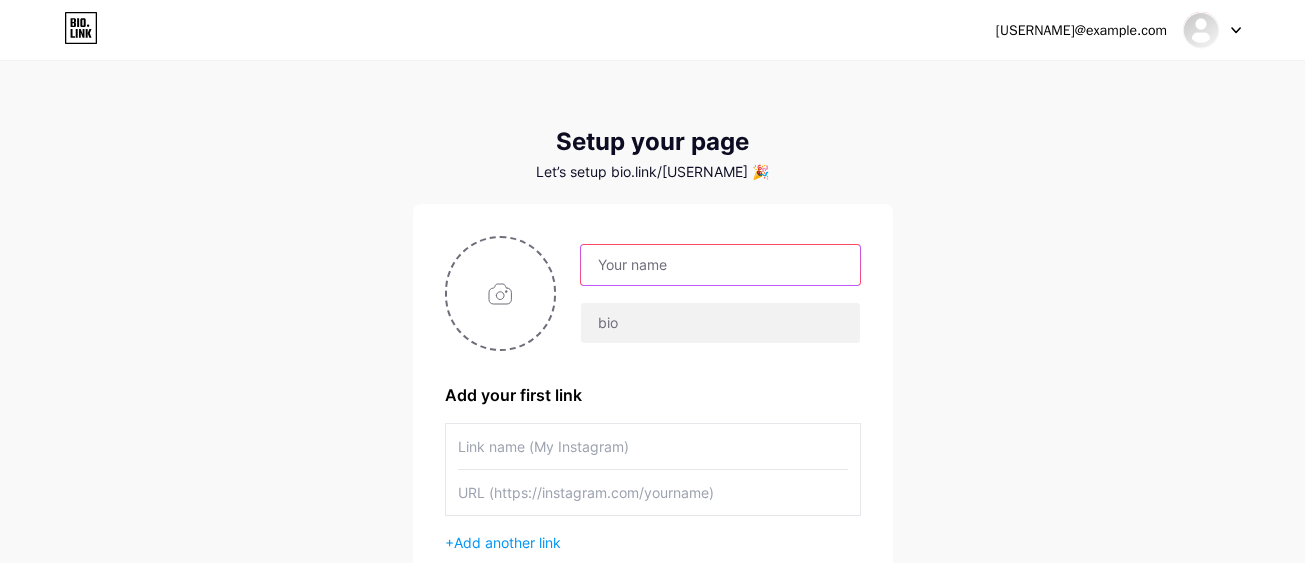 click at bounding box center [720, 265] 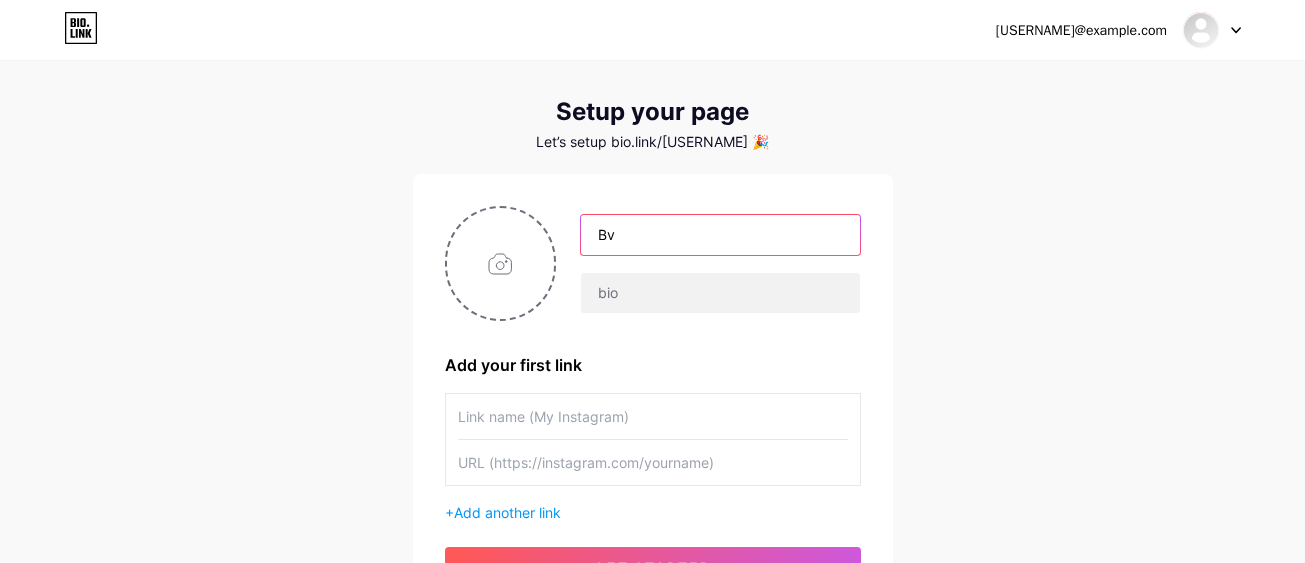 scroll, scrollTop: 130, scrollLeft: 0, axis: vertical 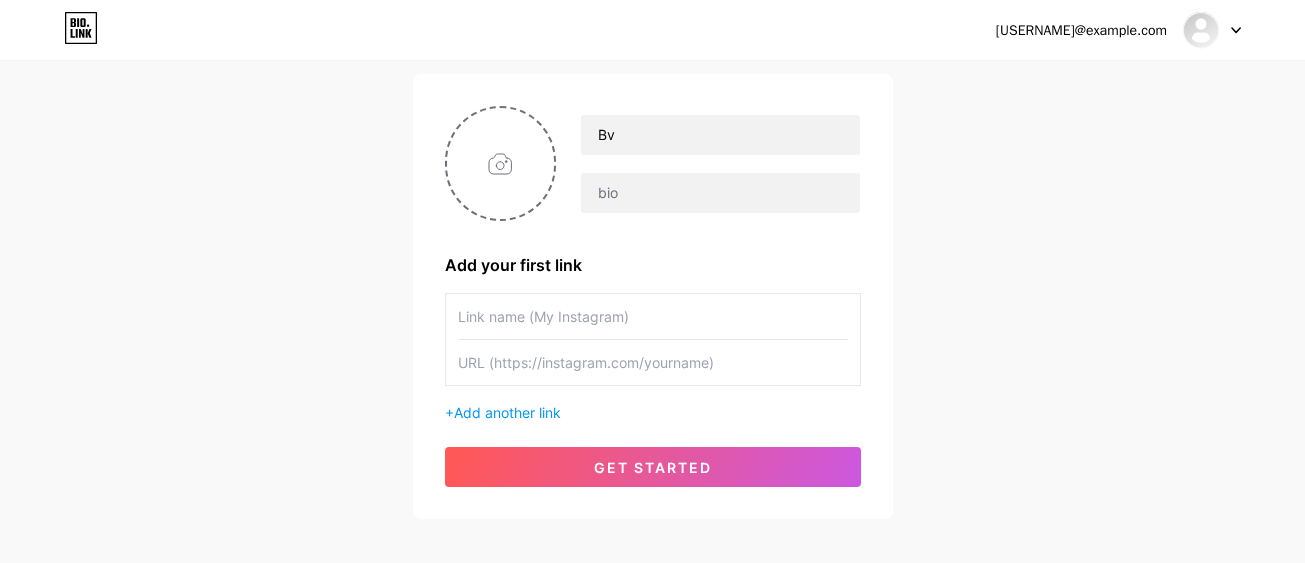 click at bounding box center [653, 316] 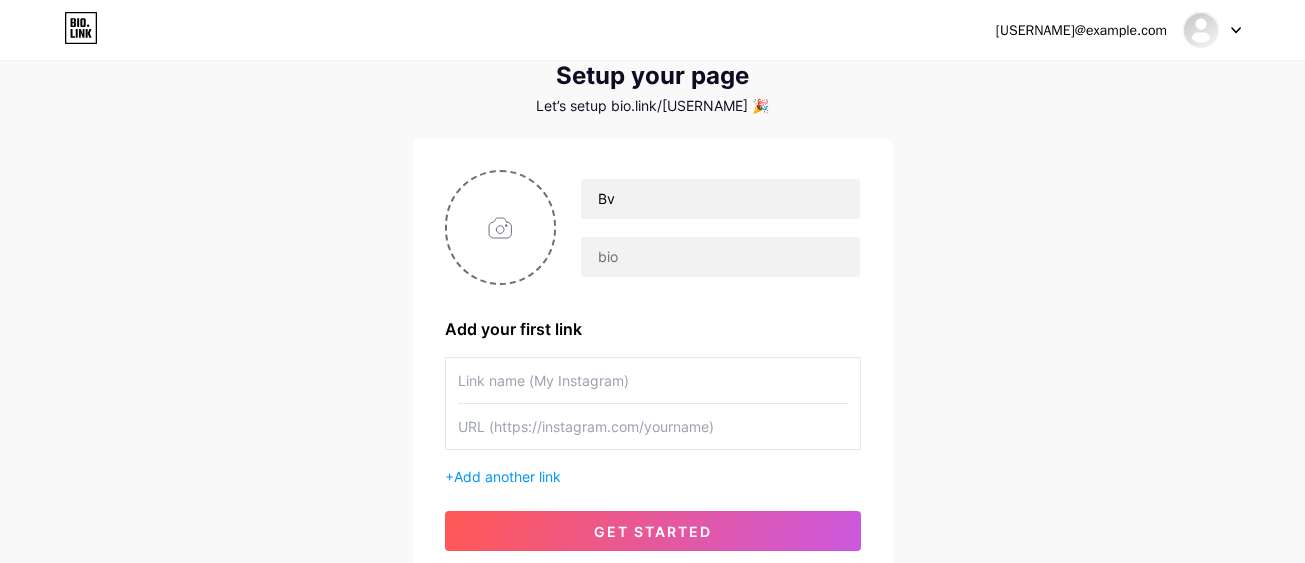 scroll, scrollTop: 0, scrollLeft: 0, axis: both 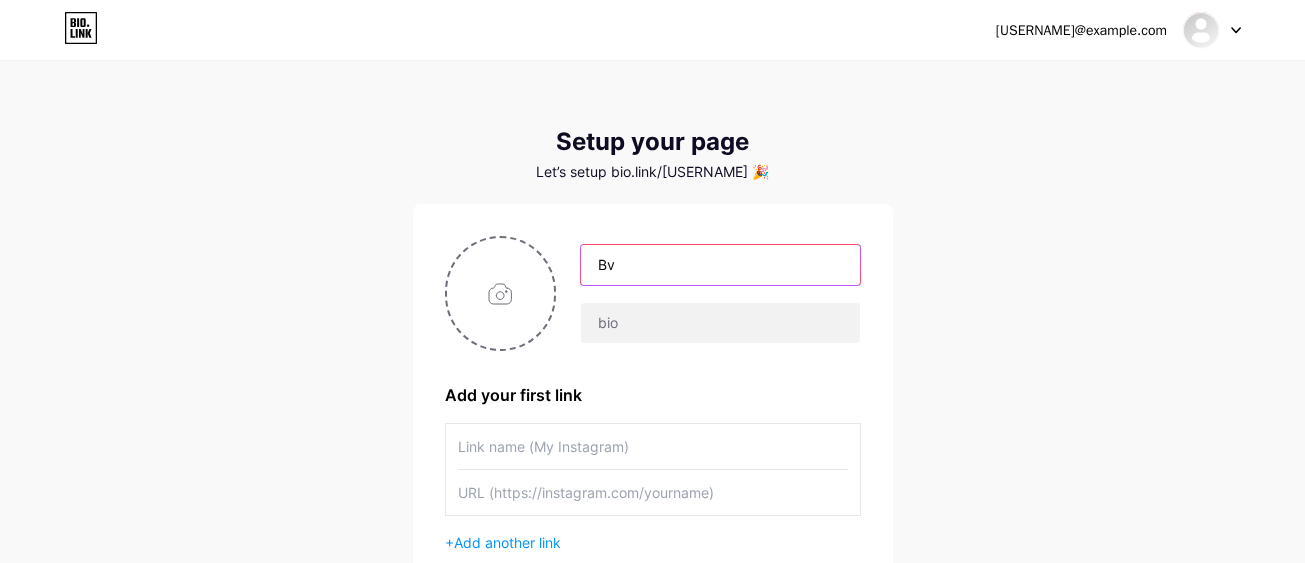 click on "Bv" at bounding box center (720, 265) 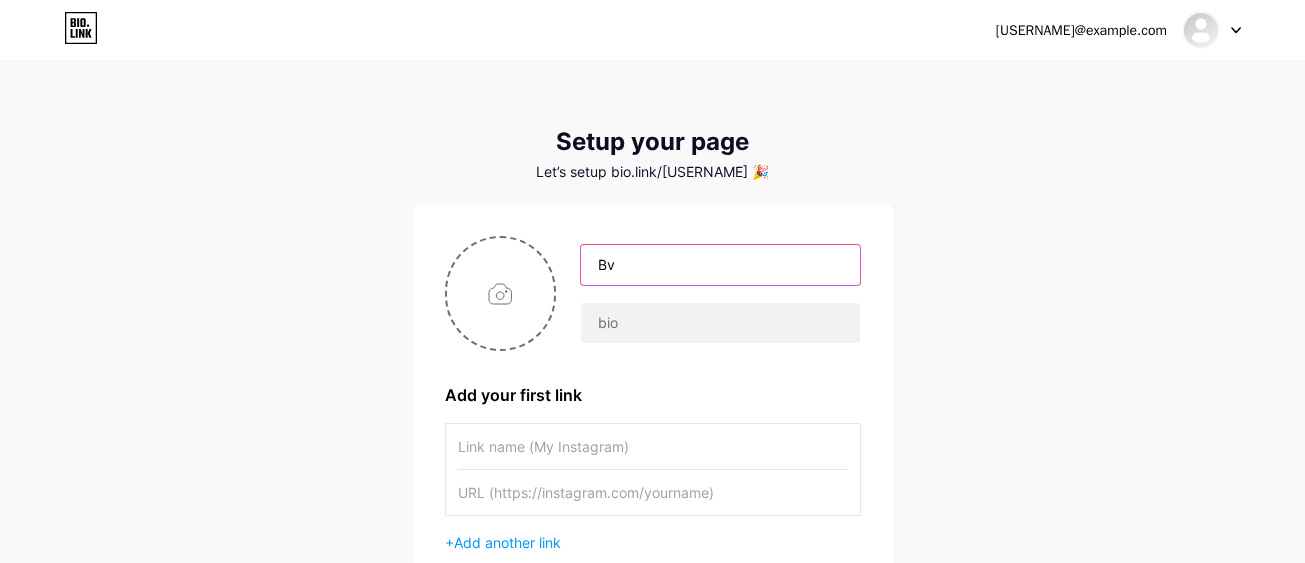 type on "B" 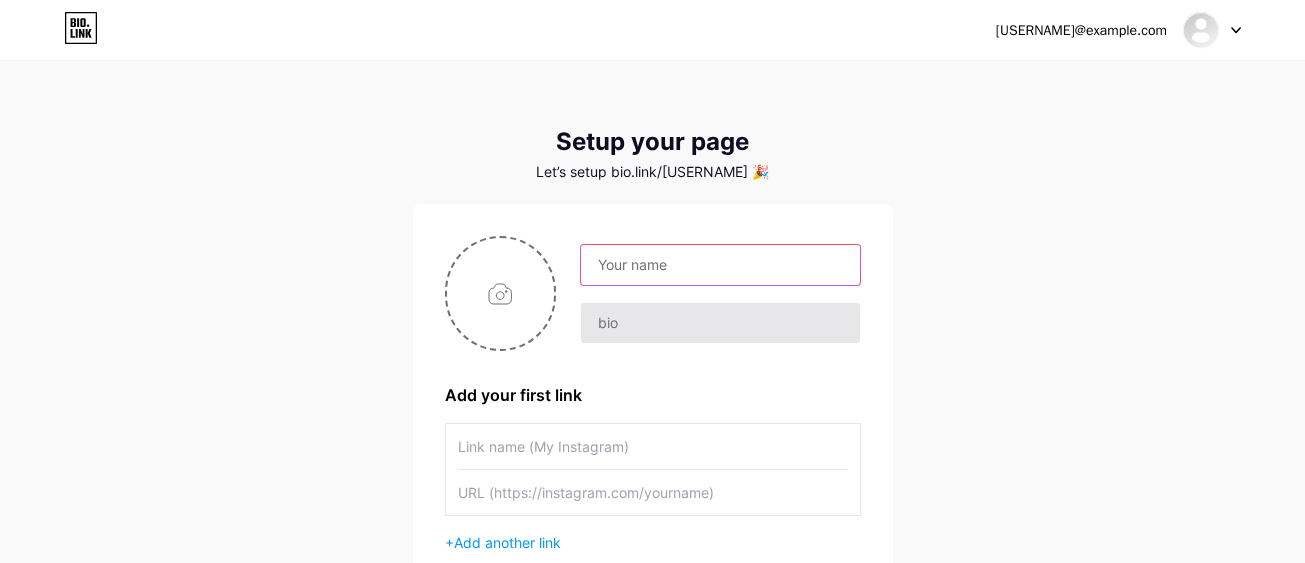 type 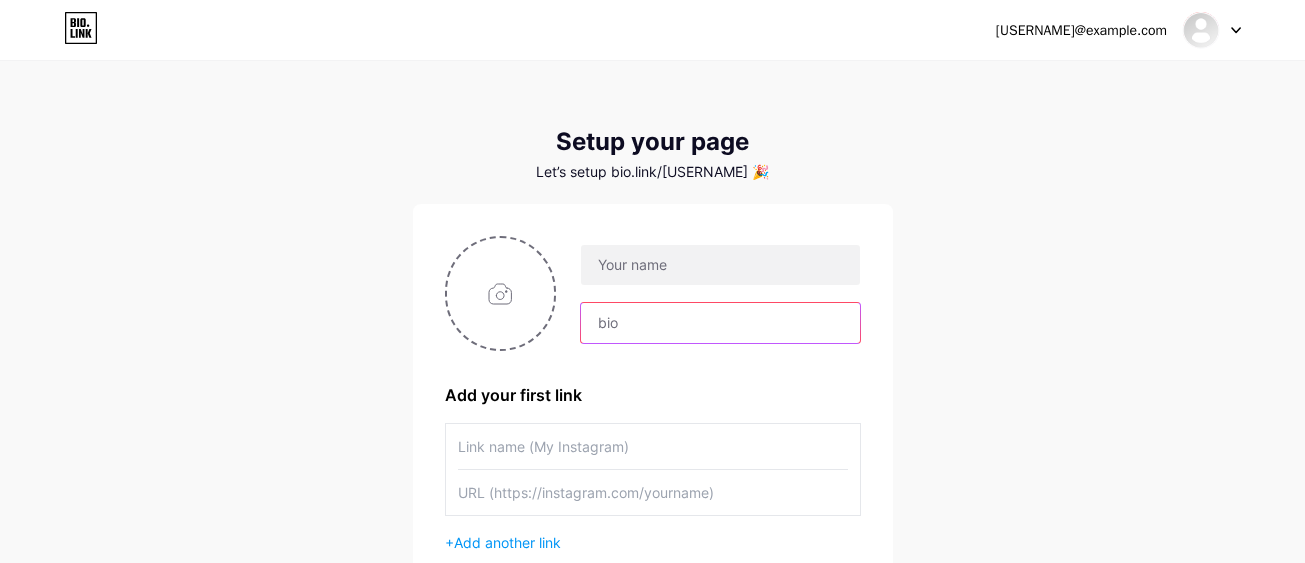 click at bounding box center (720, 323) 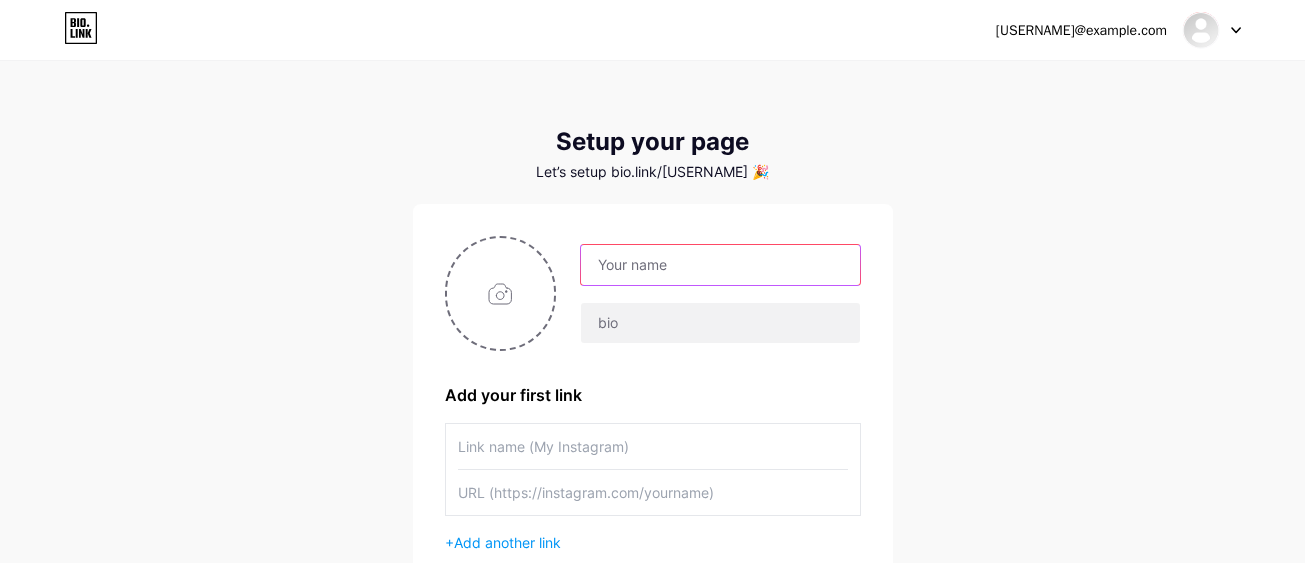 click at bounding box center (720, 265) 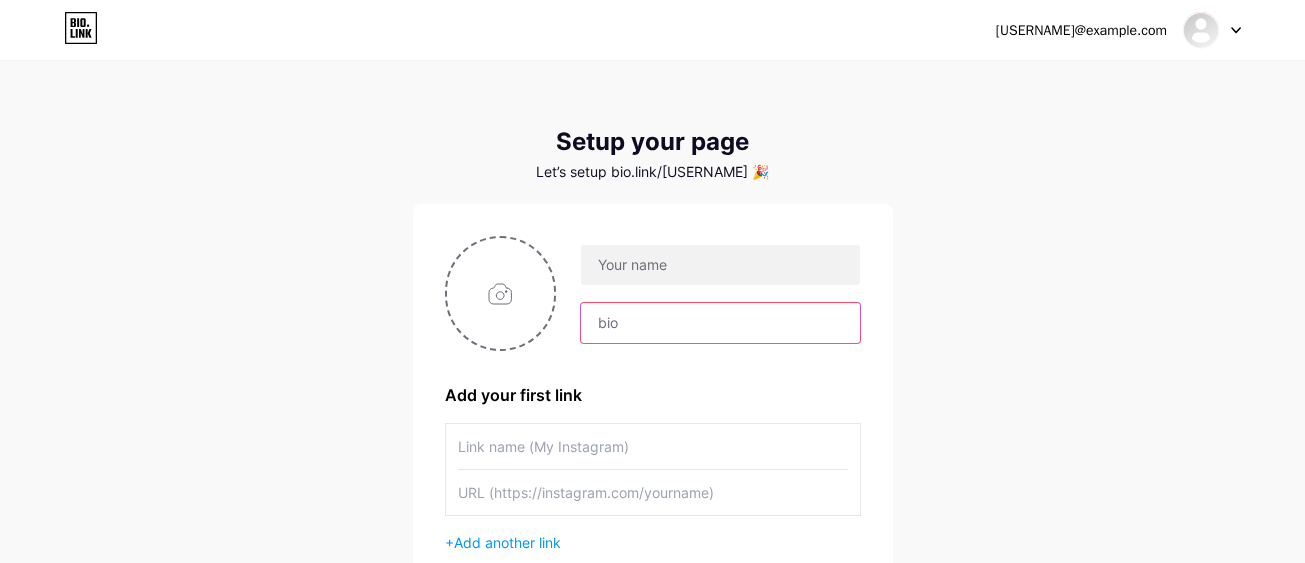 click at bounding box center (720, 323) 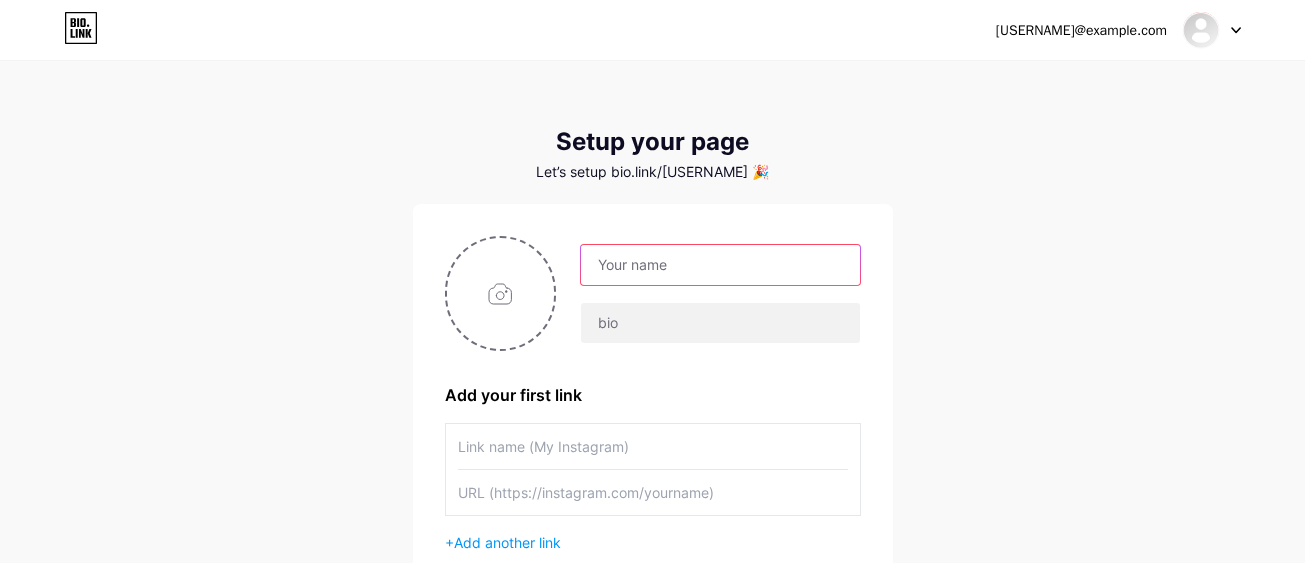 drag, startPoint x: 691, startPoint y: 264, endPoint x: 683, endPoint y: 278, distance: 16.124516 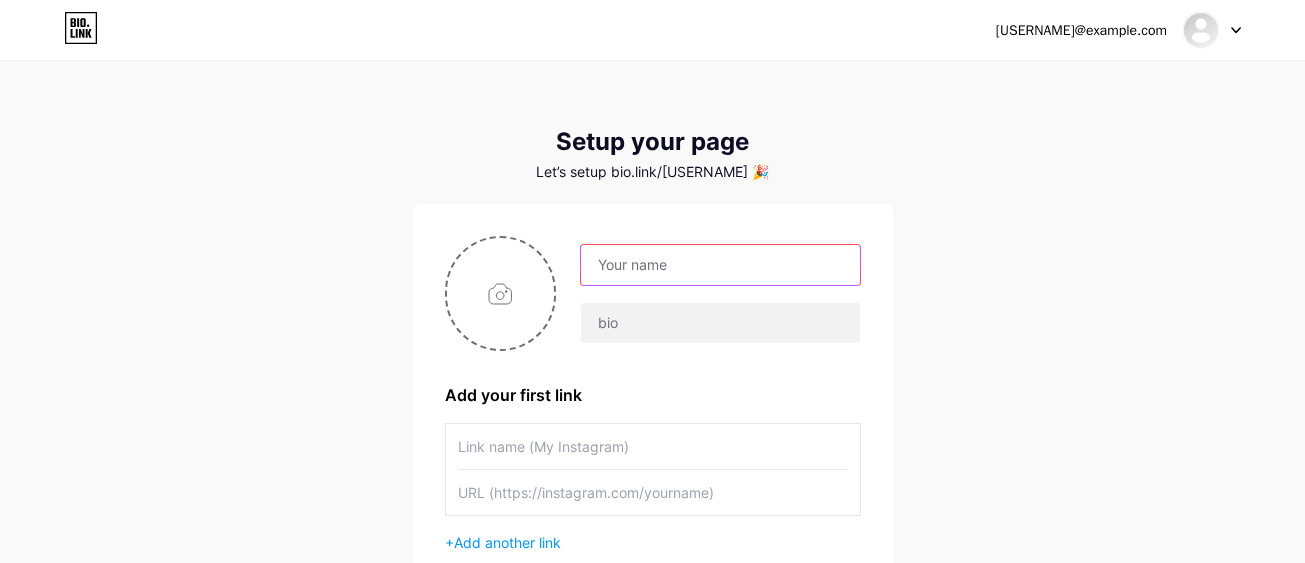 click at bounding box center (720, 265) 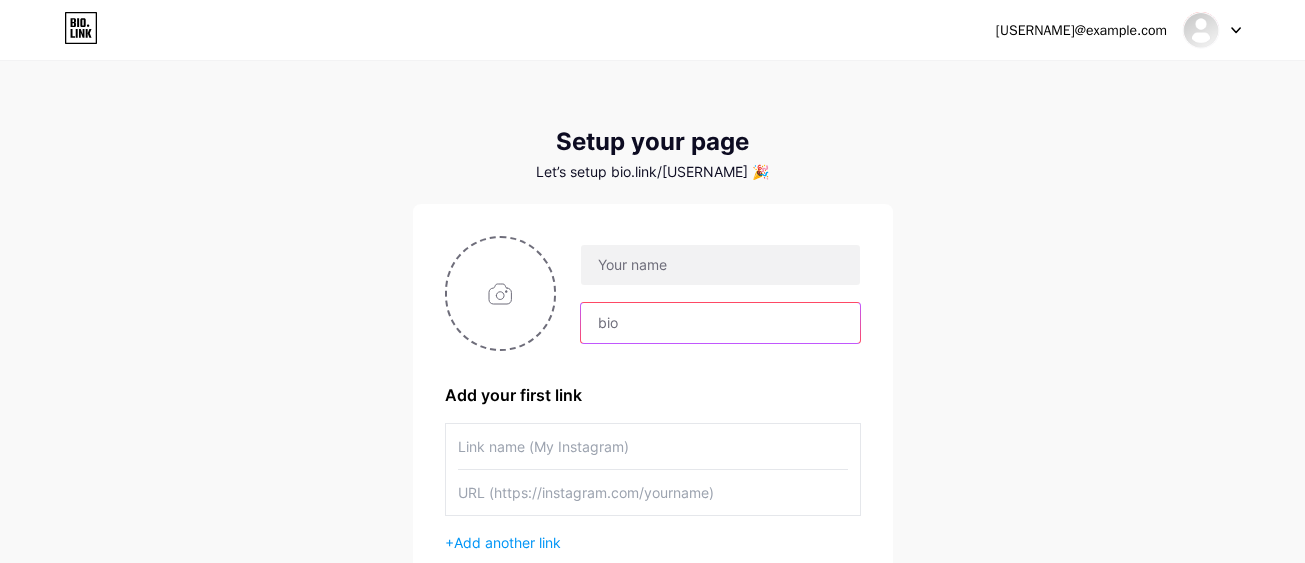 click at bounding box center [720, 323] 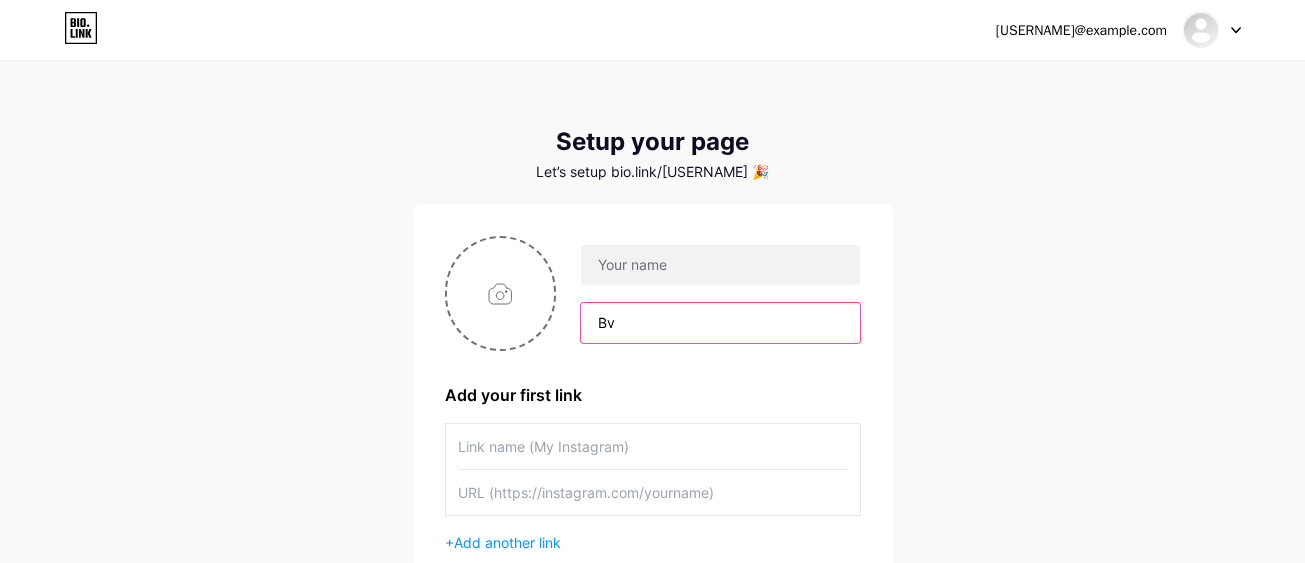 type on "B" 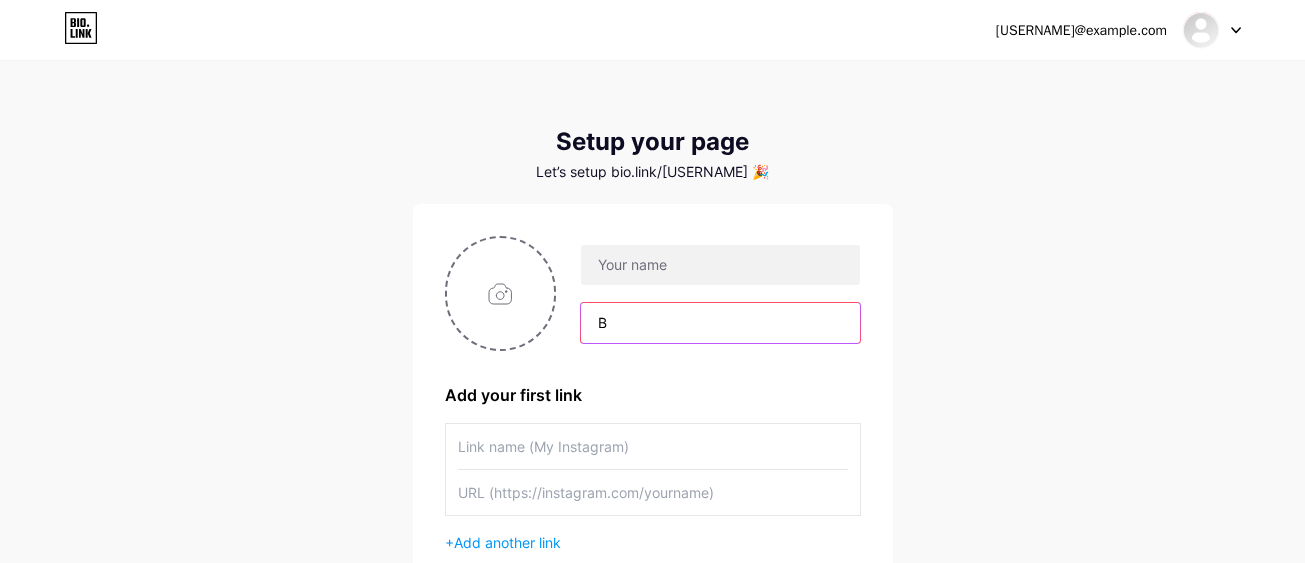 type 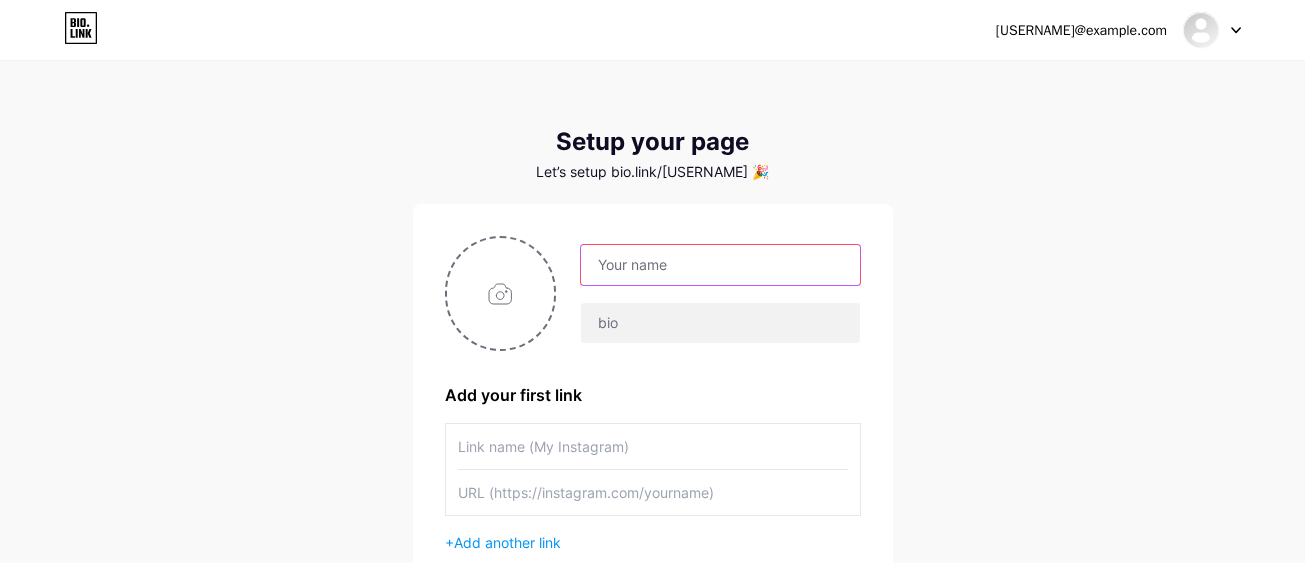 click at bounding box center (720, 265) 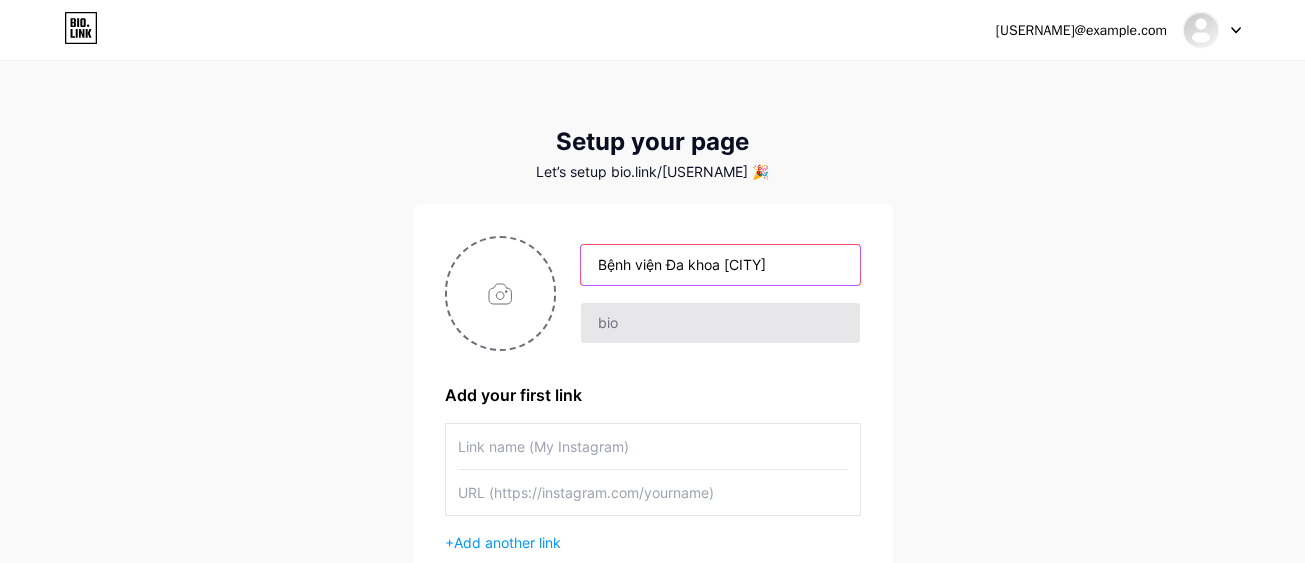 type on "Bệnh viện Đa khoa Tân An" 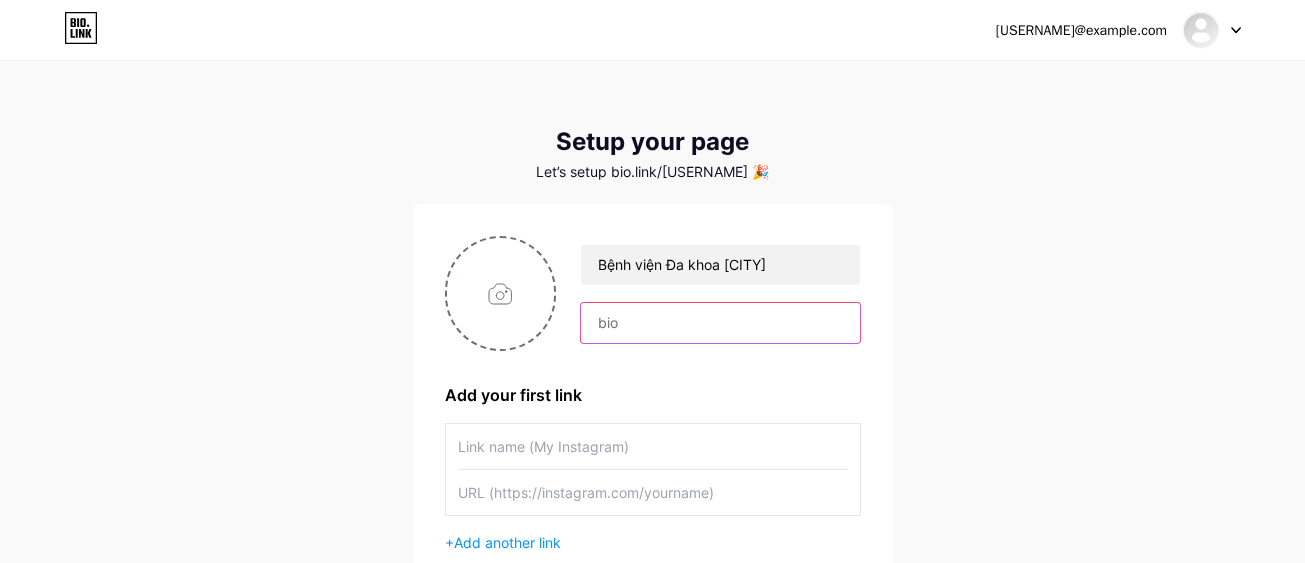 click at bounding box center [720, 323] 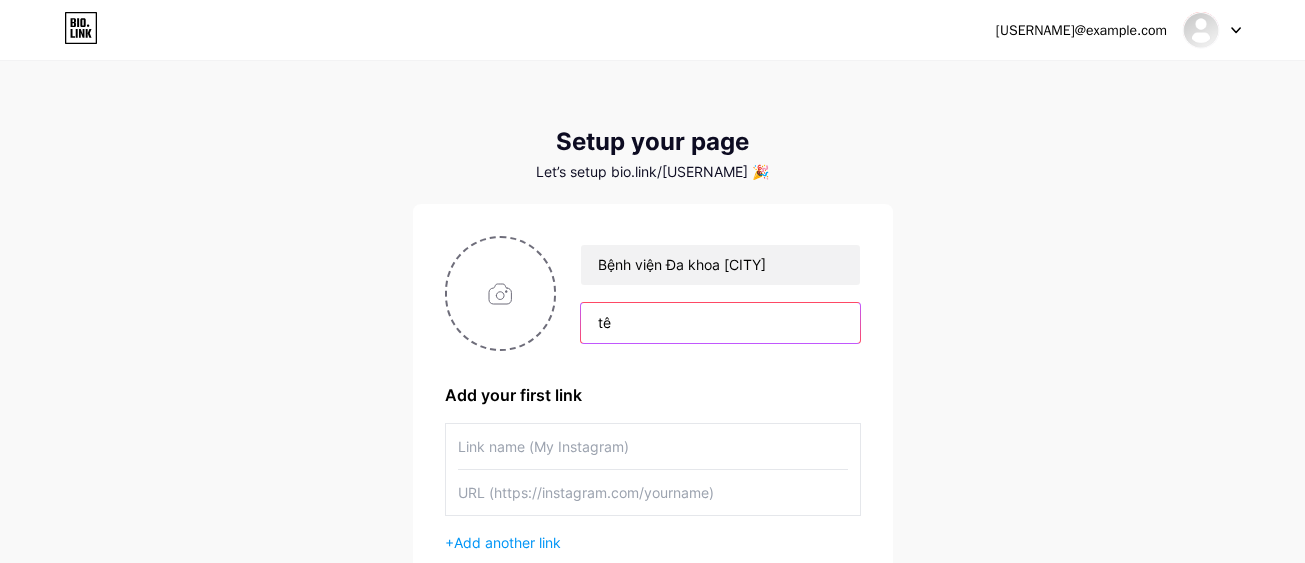 type on "t" 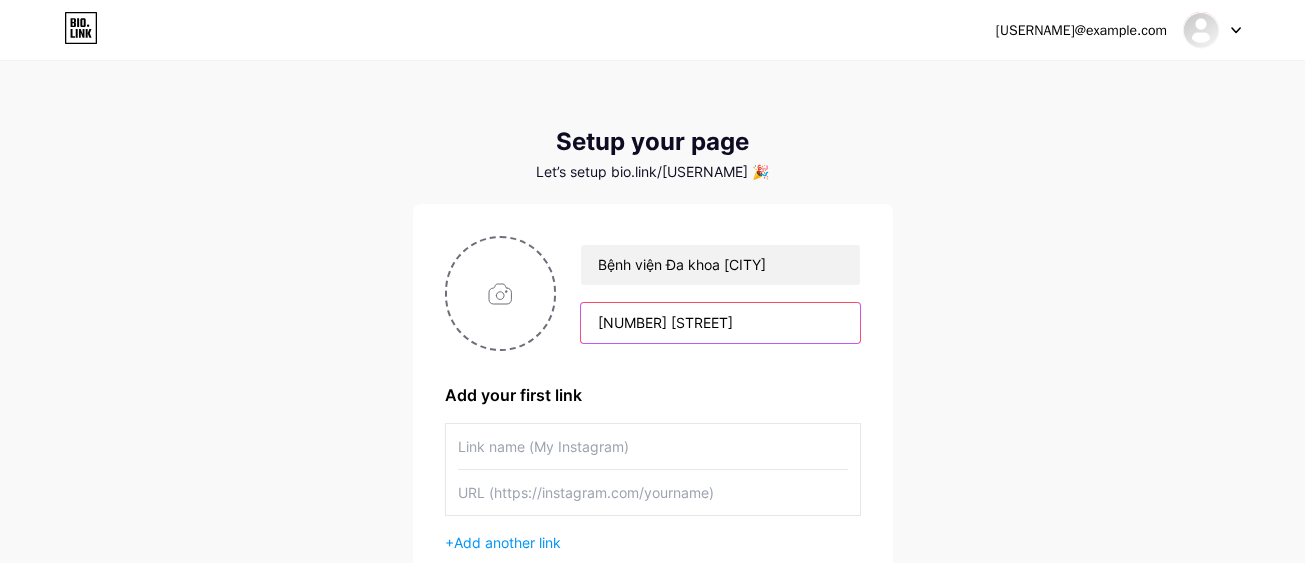 click on "136C Tỉnh lộ 827" at bounding box center [720, 323] 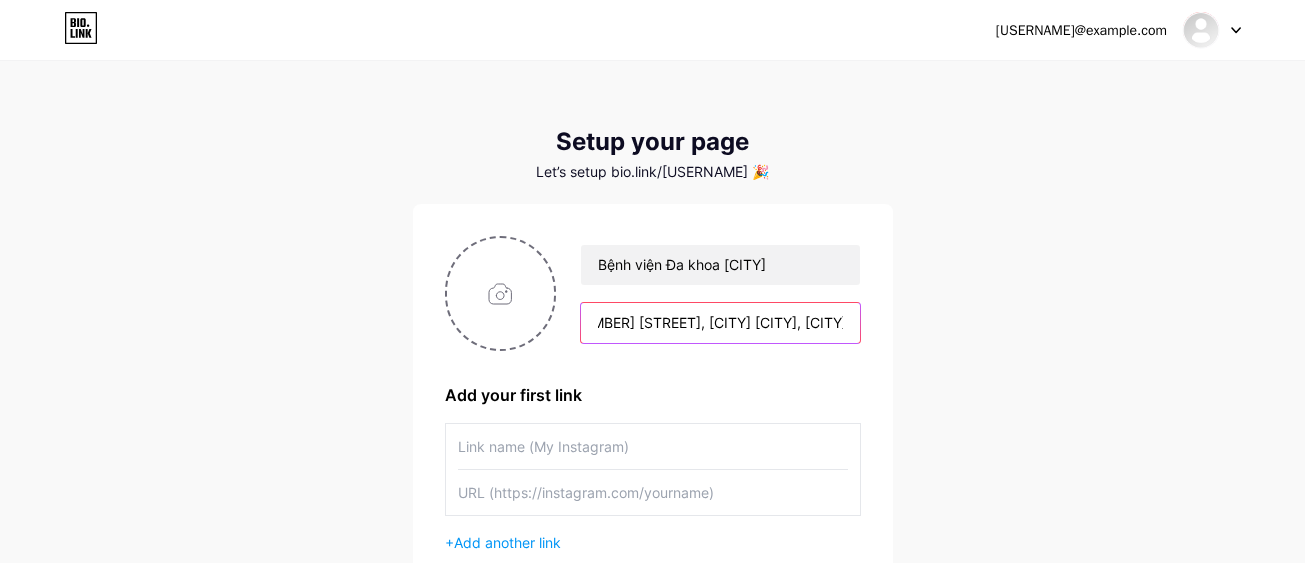 scroll, scrollTop: 0, scrollLeft: 40, axis: horizontal 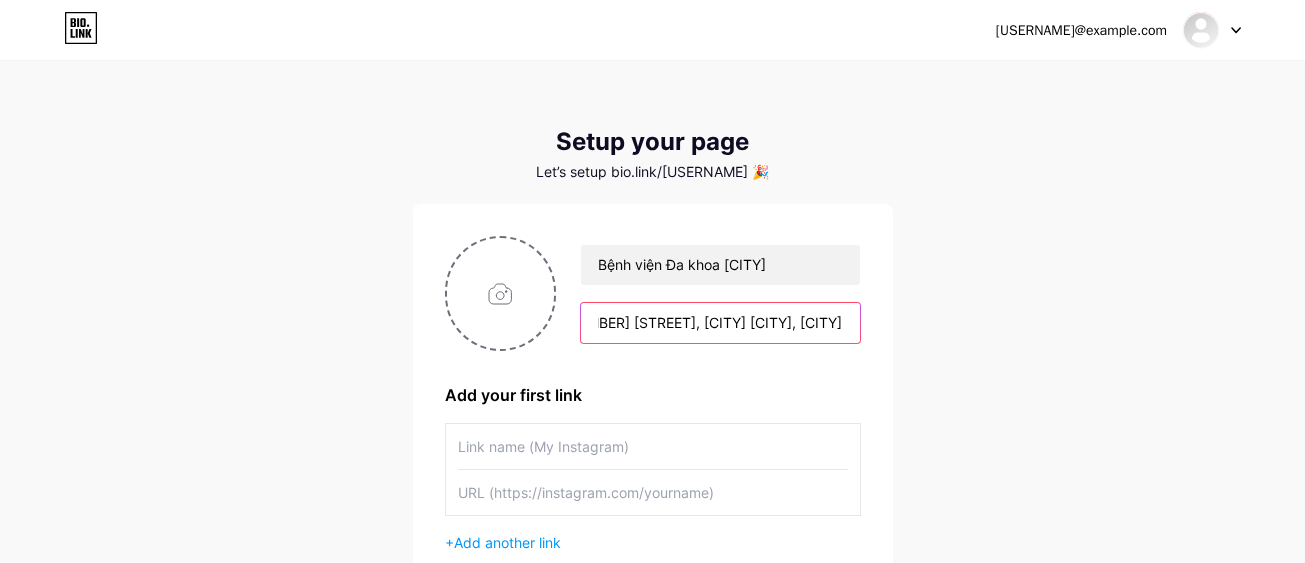 type on "136C Tỉnh lộ 827, Phường Tân An, Tây Ninh" 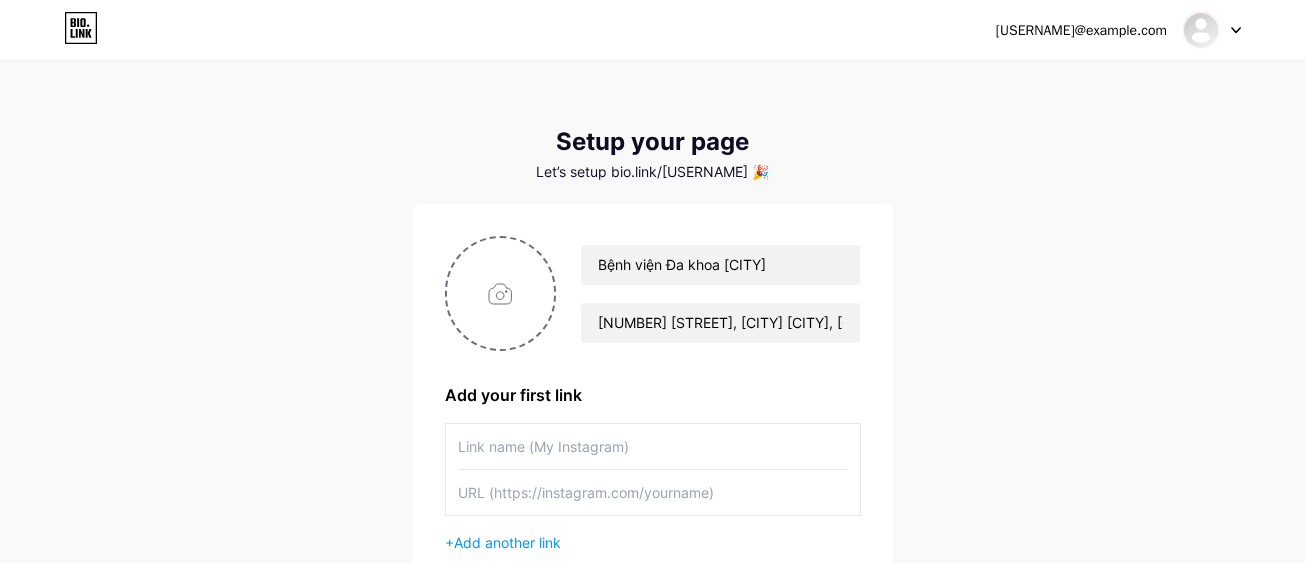 click at bounding box center [653, 446] 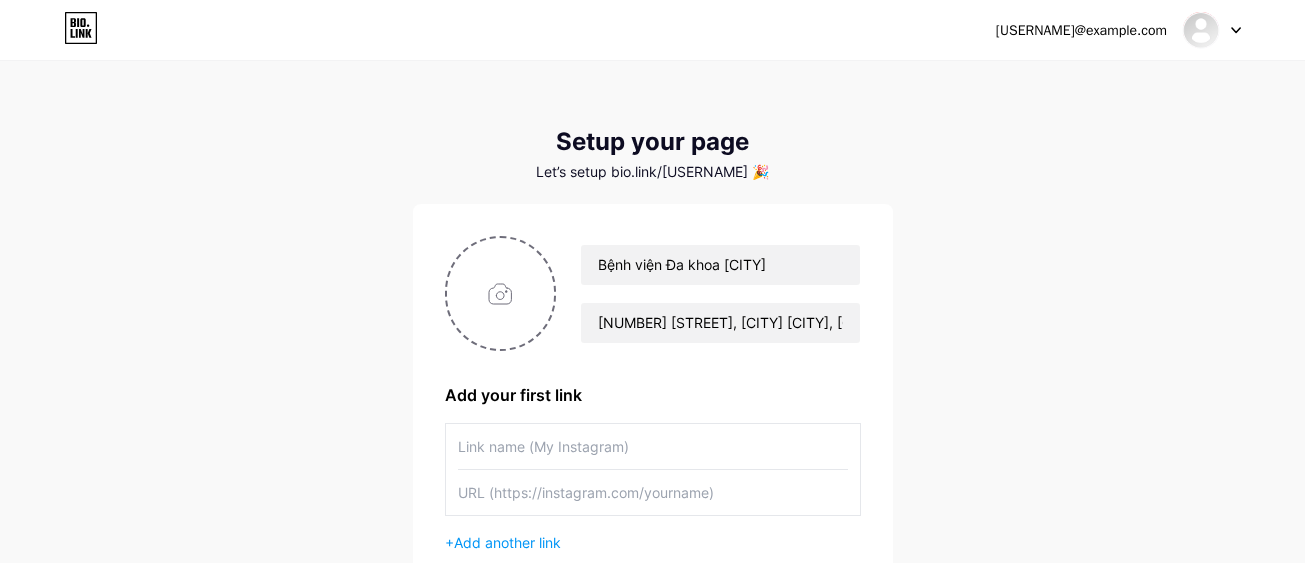 type on "Ư" 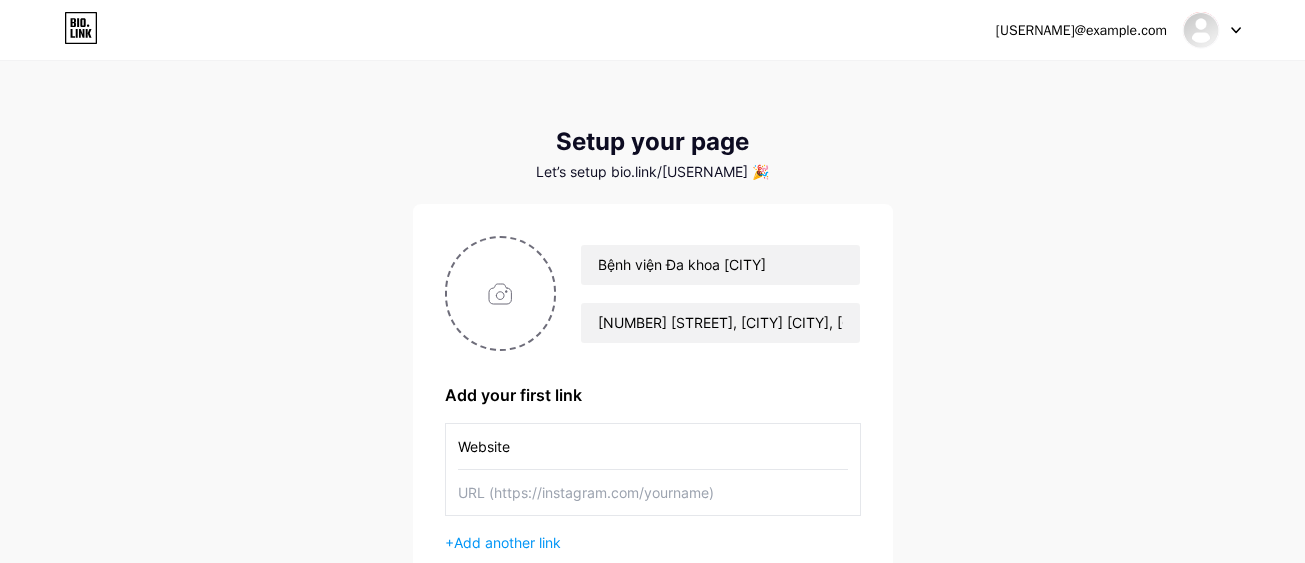 type on "Website" 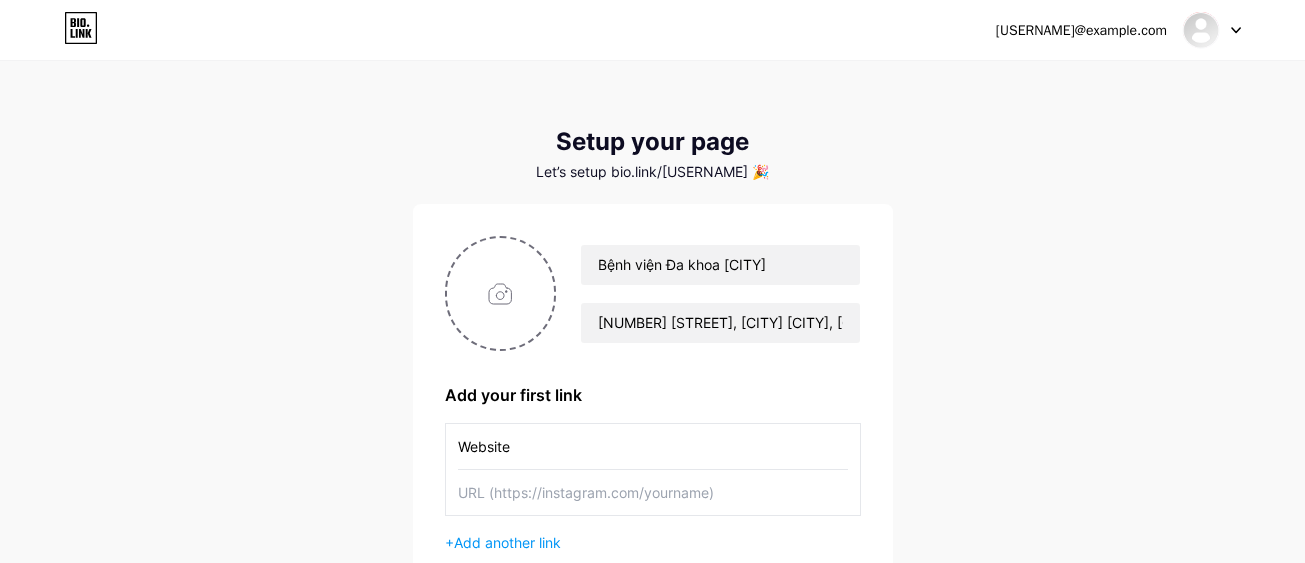 scroll, scrollTop: 100, scrollLeft: 0, axis: vertical 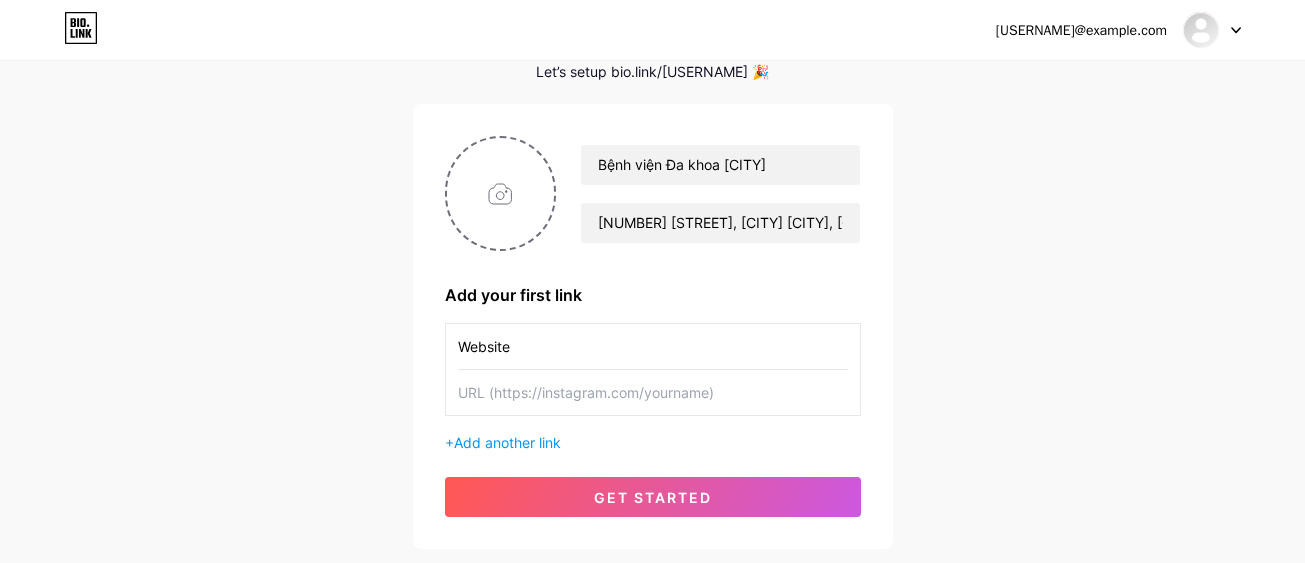 paste on "https://www.benhvientwg.vn/longan" 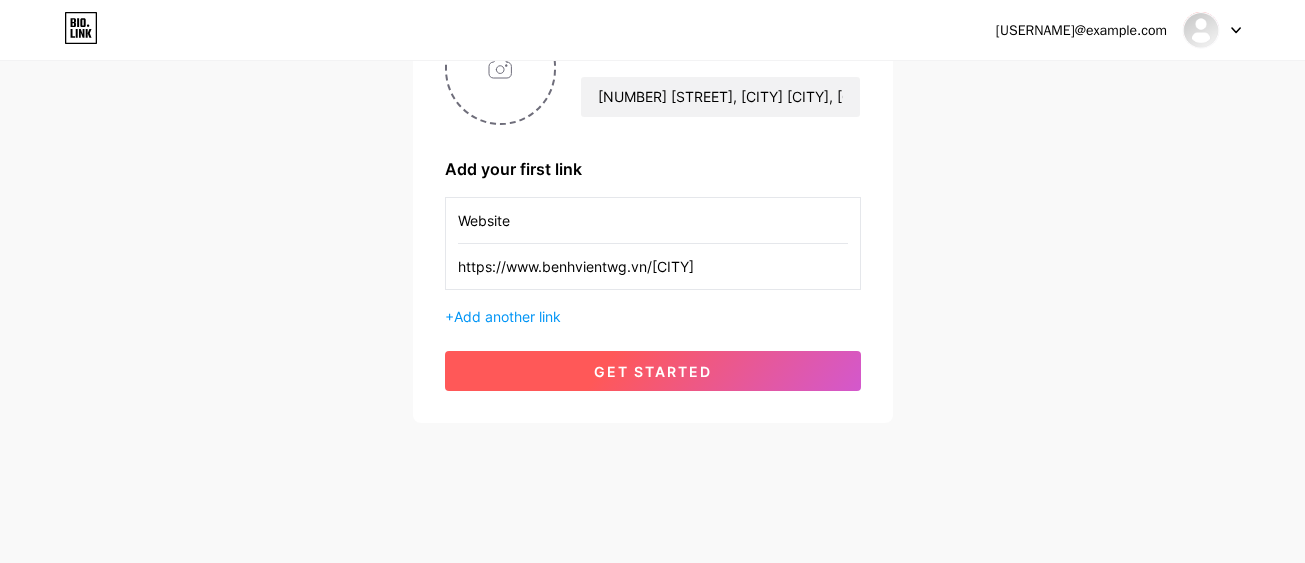 scroll, scrollTop: 230, scrollLeft: 0, axis: vertical 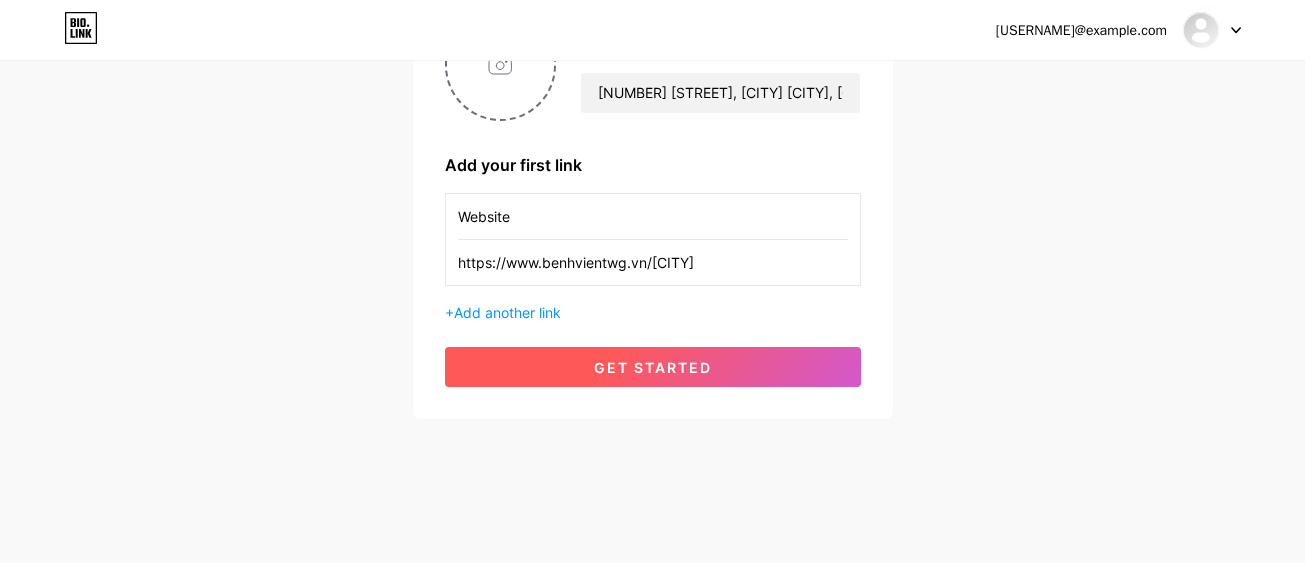 type on "https://www.benhvientwg.vn/longan" 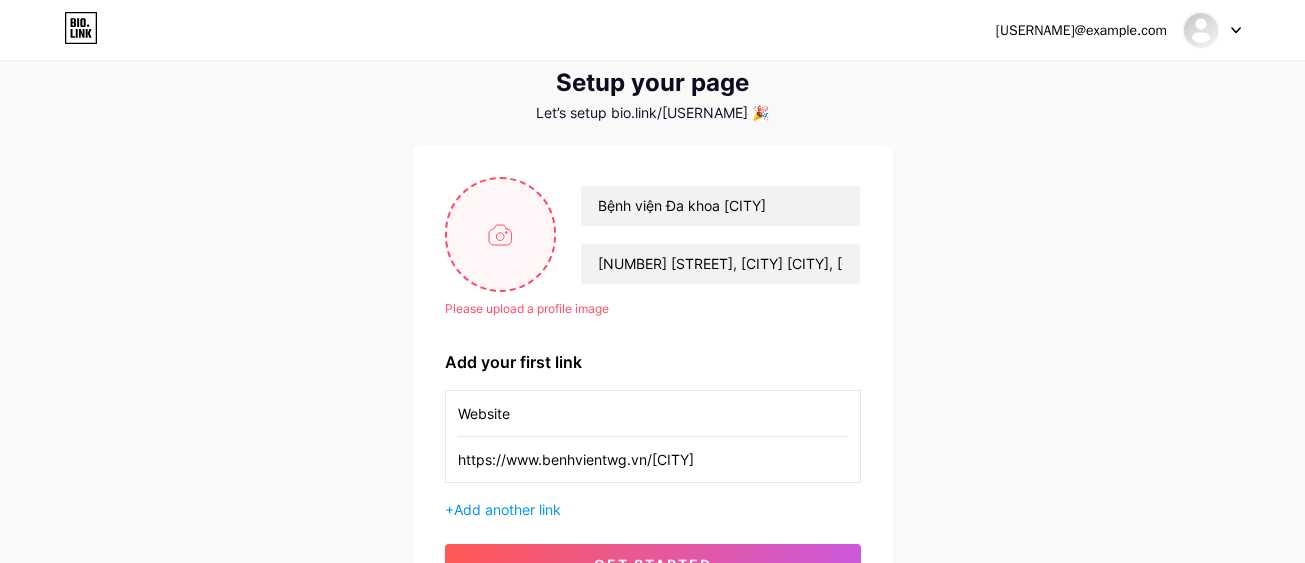 scroll, scrollTop: 30, scrollLeft: 0, axis: vertical 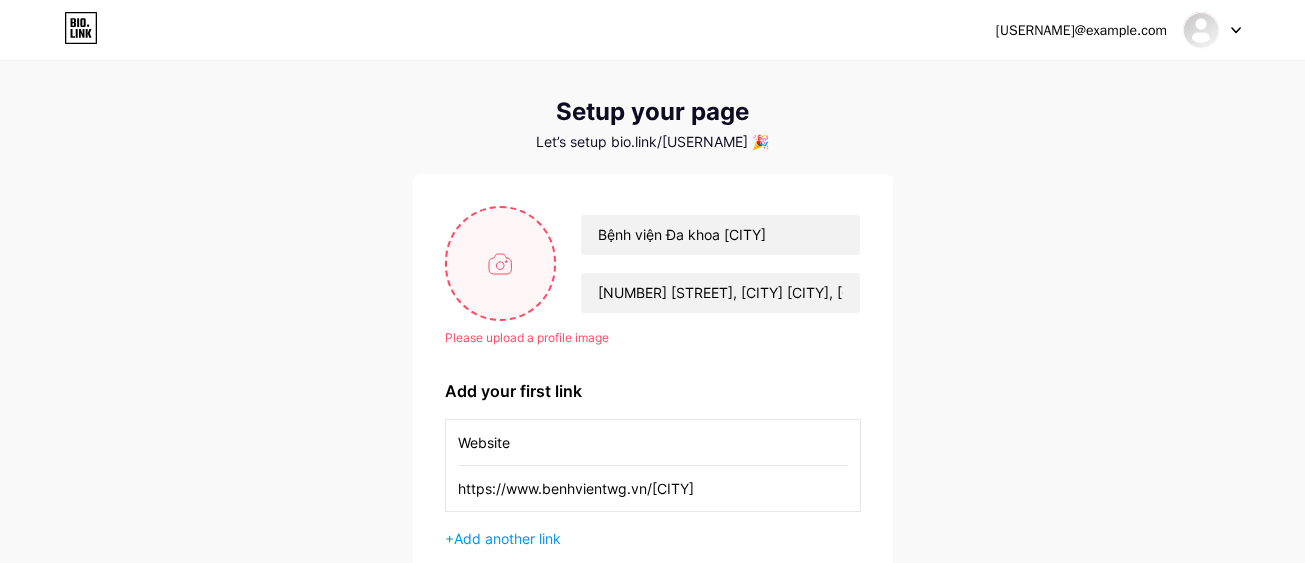 click at bounding box center [501, 263] 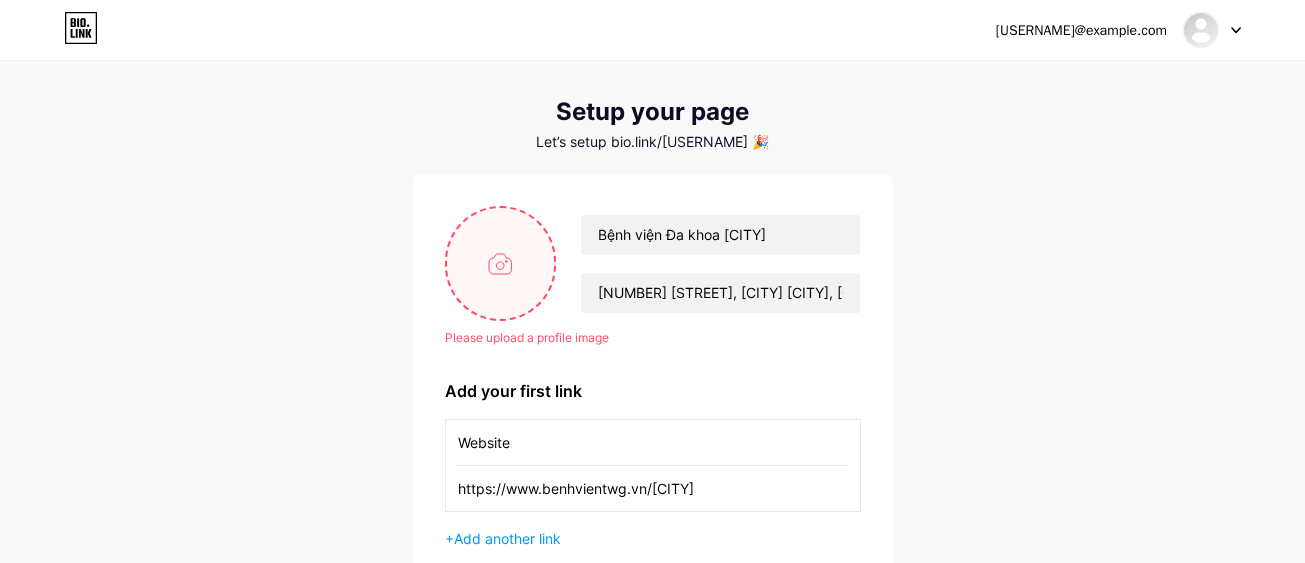 type on "C:\fakepath\1-DJI_0112.jpg" 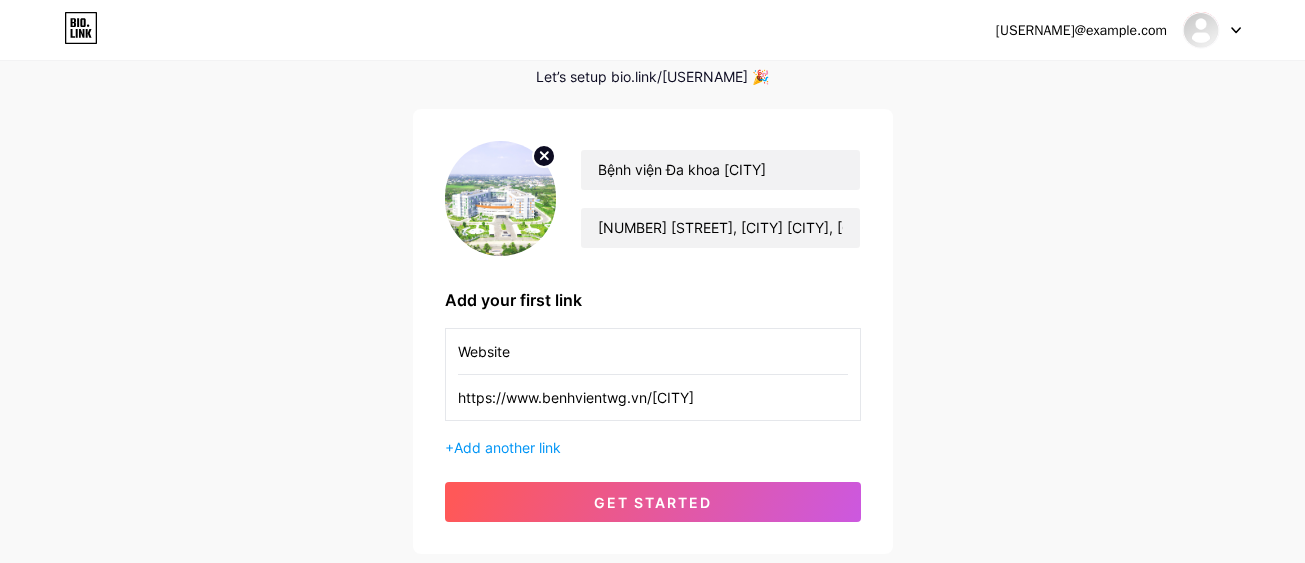 scroll, scrollTop: 230, scrollLeft: 0, axis: vertical 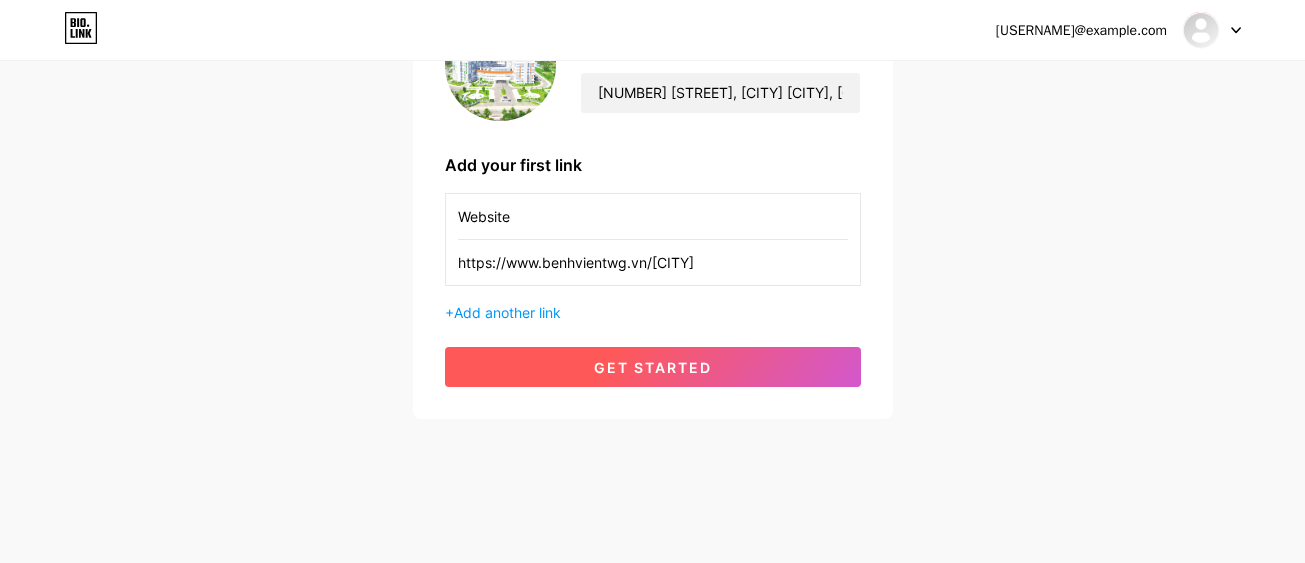 click on "get started" at bounding box center (653, 367) 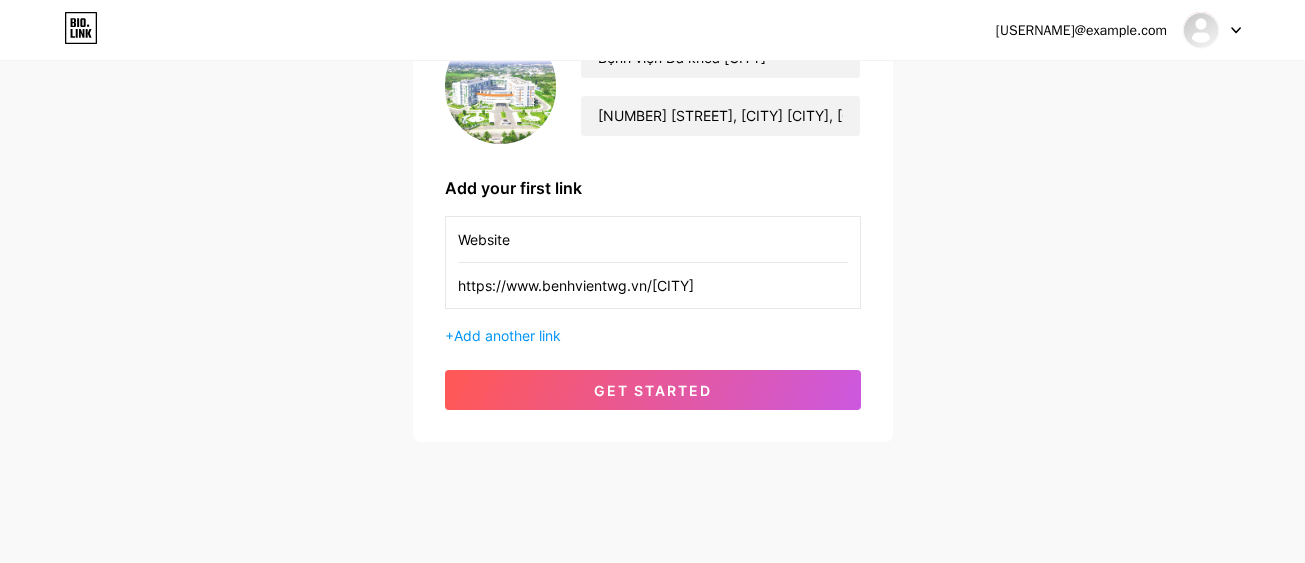 scroll, scrollTop: 230, scrollLeft: 0, axis: vertical 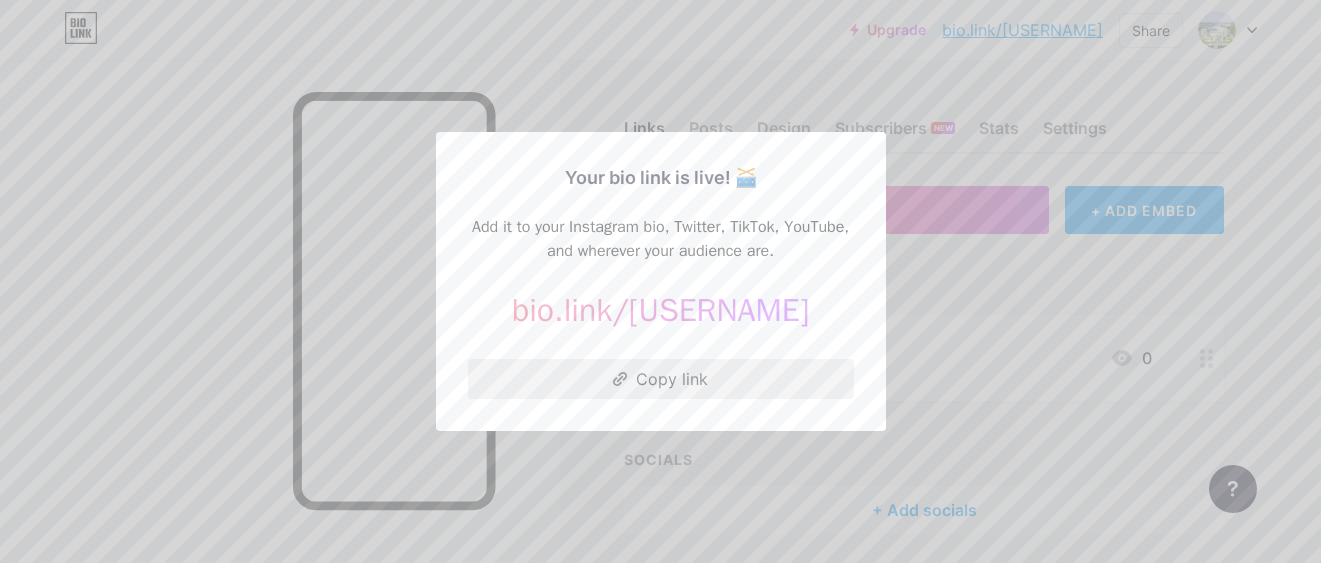 click on "Copy link" at bounding box center (661, 379) 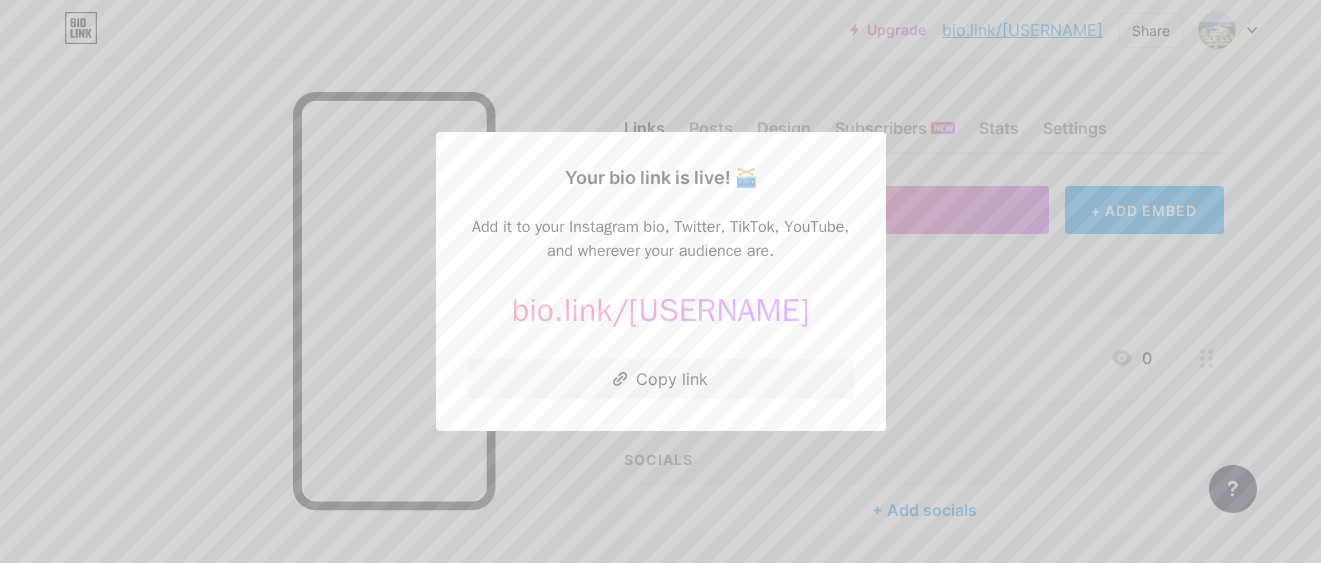 click at bounding box center [660, 281] 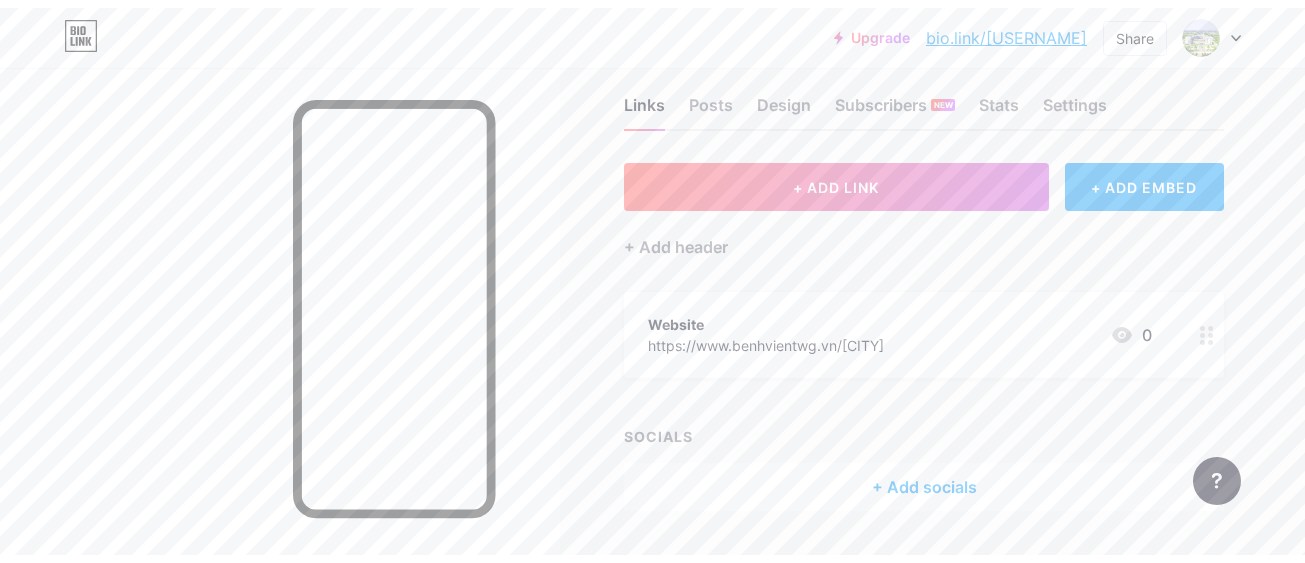 scroll, scrollTop: 0, scrollLeft: 0, axis: both 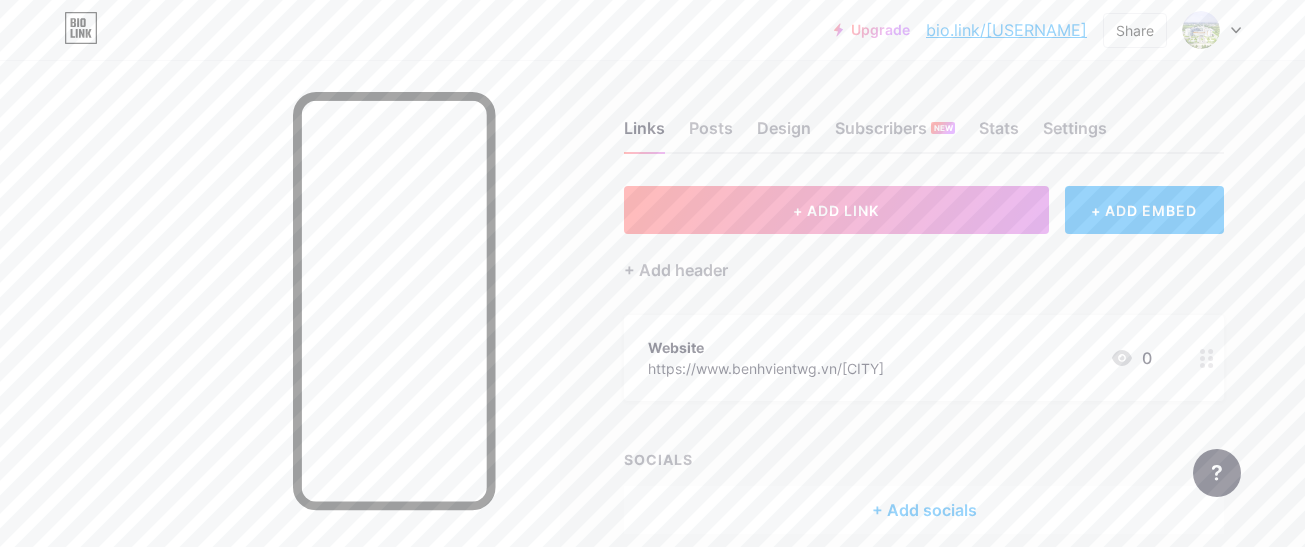 click at bounding box center [1212, 30] 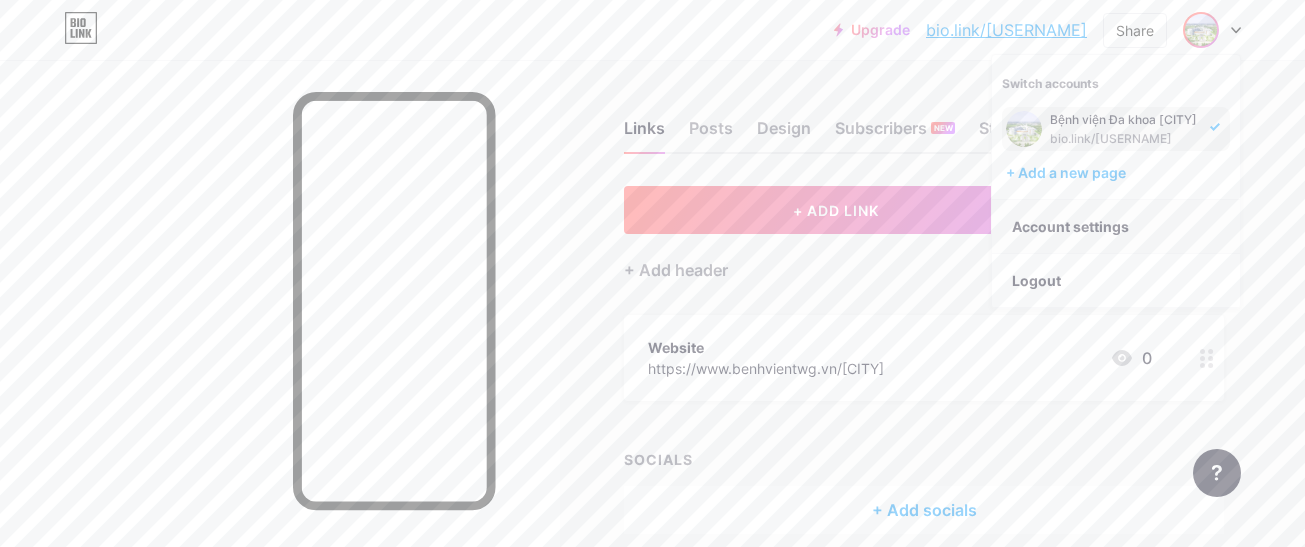 click on "Account settings" at bounding box center (1116, 227) 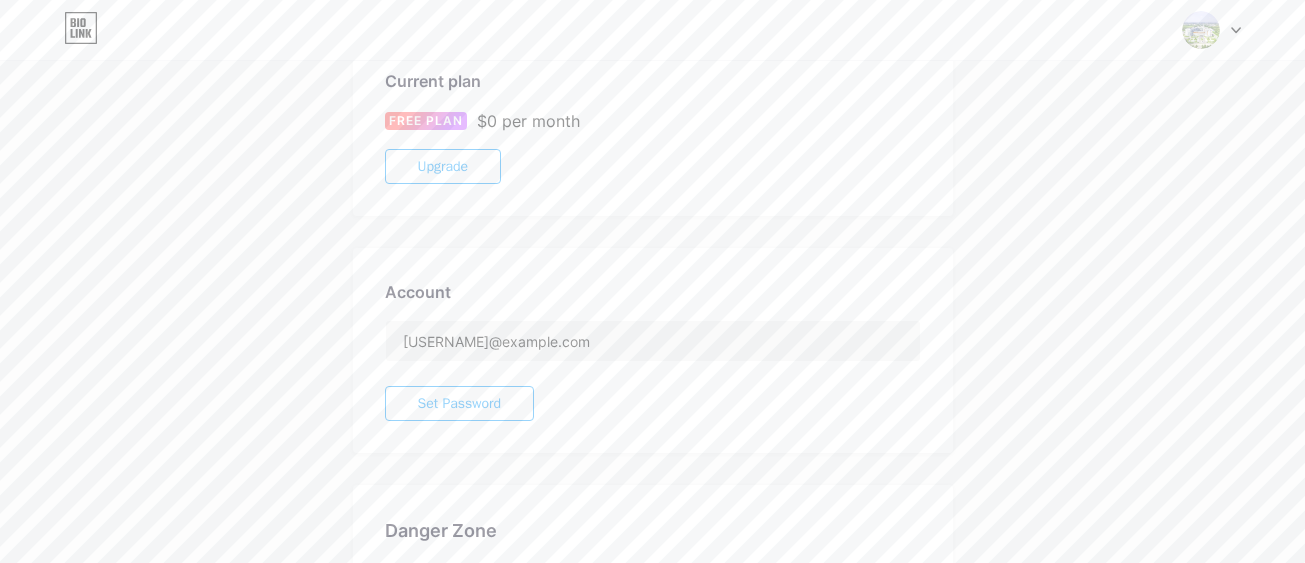 scroll, scrollTop: 352, scrollLeft: 0, axis: vertical 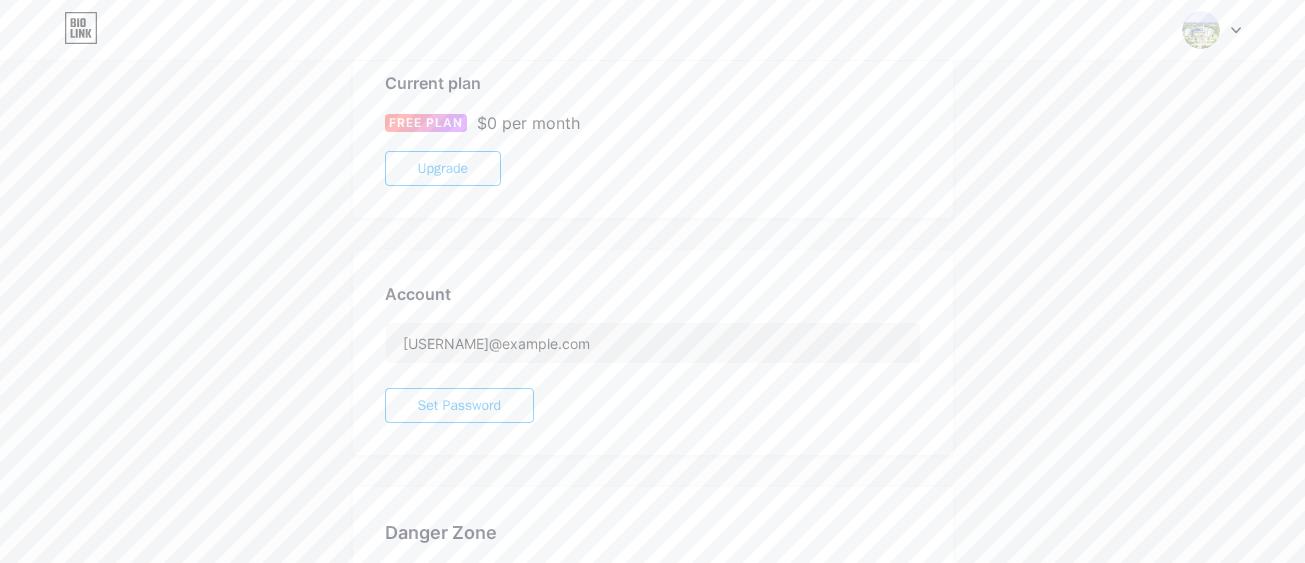click on "Set Password" at bounding box center [460, 405] 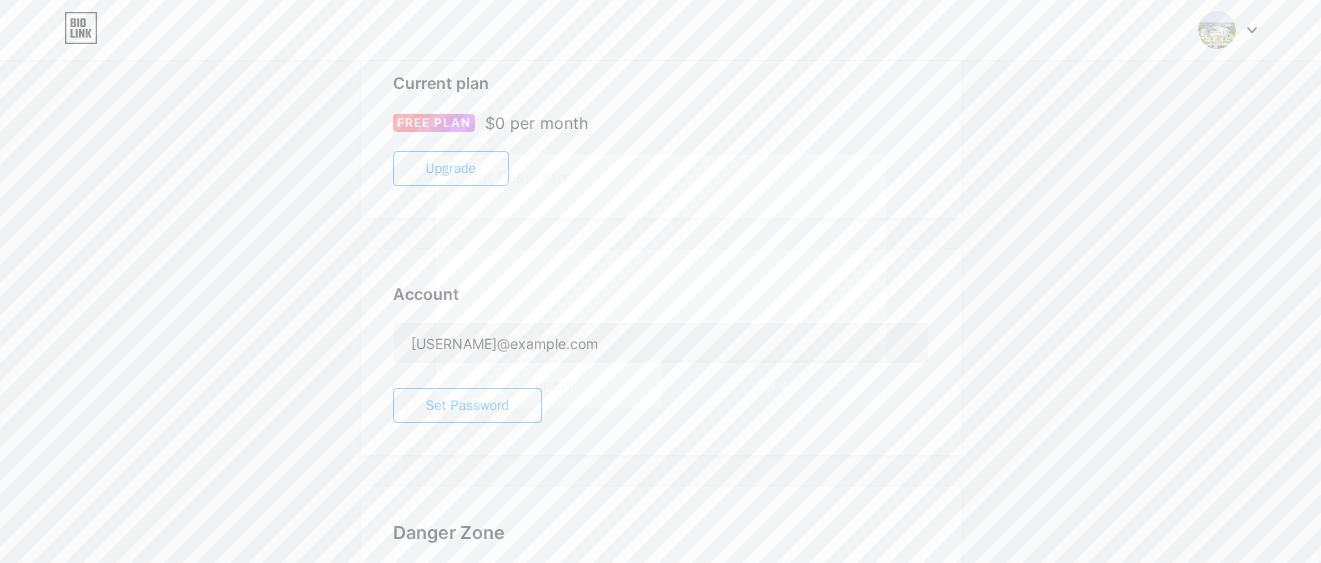 click on "Save" at bounding box center (773, 384) 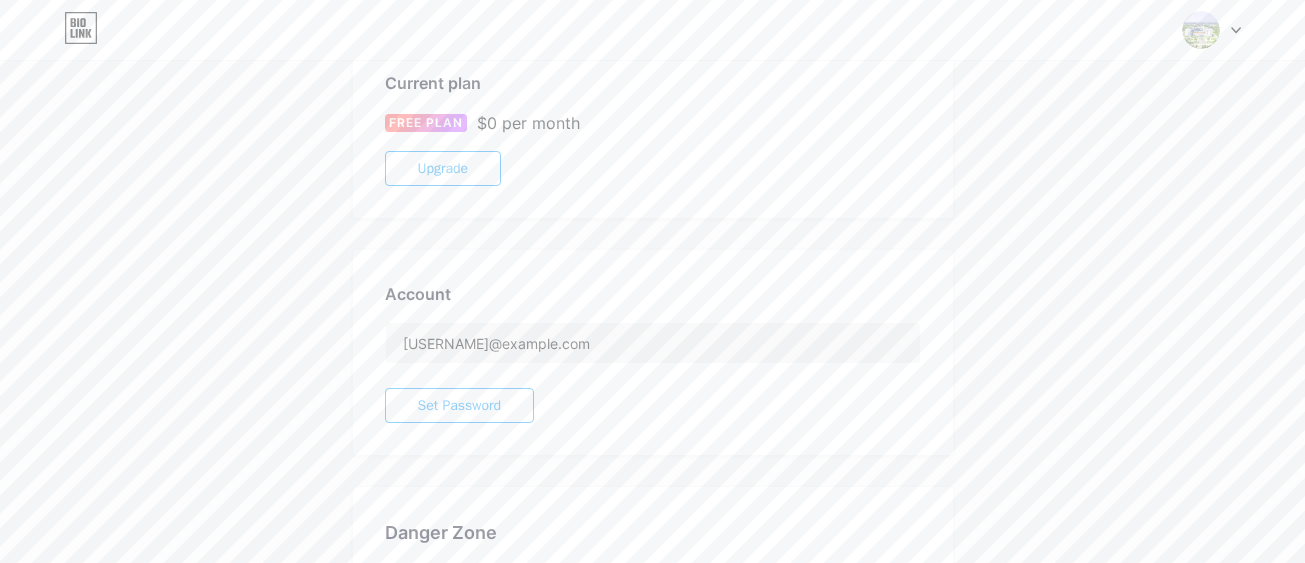 click on "Account Settings   My pages     Bệnh viện Đa khoa Tân An   bio.link/thungano      + Add a new page            Current plan   FREE PLAN
$0 per month
Upgrade
Account   tnoplah@gmail.com
Set Password
Danger Zone   Deleting your account permanently deletes your page and all your data.   Delete account" at bounding box center [652, 211] 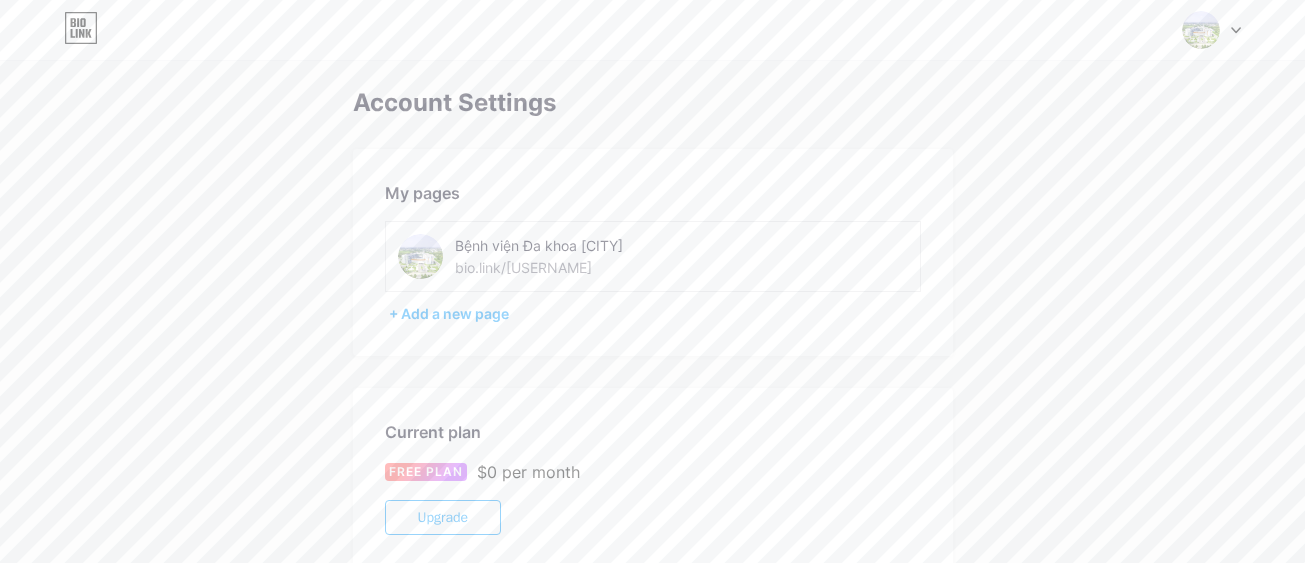 scroll, scrollTop: 0, scrollLeft: 0, axis: both 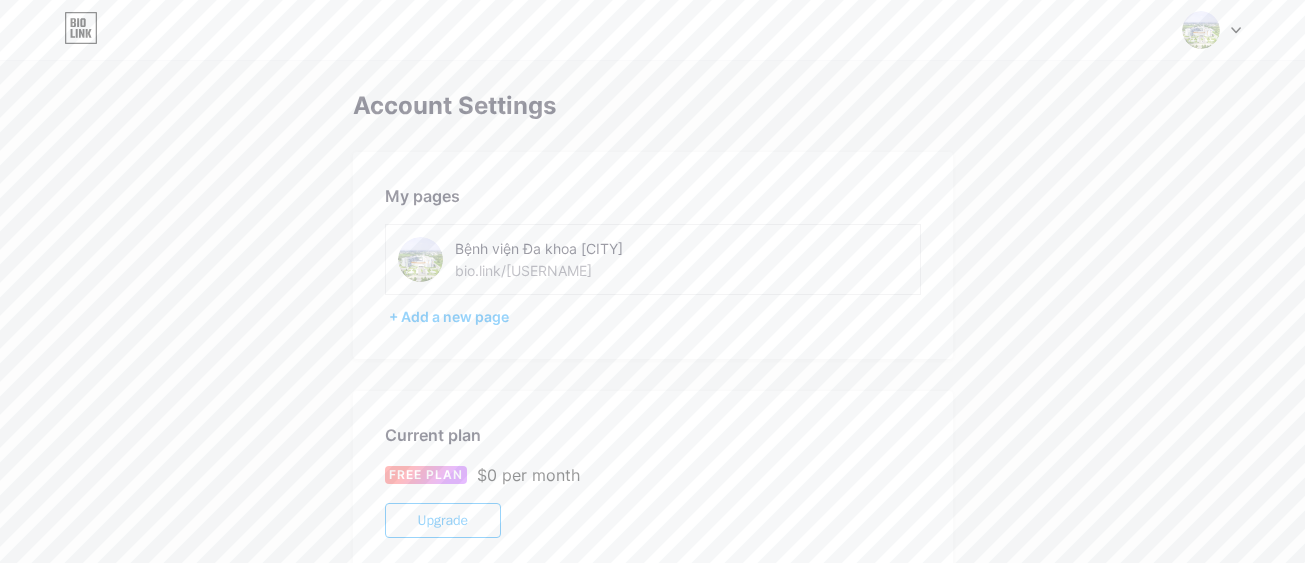 click on "Account Settings   My pages     Bệnh viện Đa khoa Tân An   bio.link/thungano      + Add a new page            Current plan   FREE PLAN
$0 per month
Upgrade
Account   tnoplah@gmail.com
Set Password
Danger Zone   Deleting your account permanently deletes your page and all your data.   Delete account" at bounding box center [652, 563] 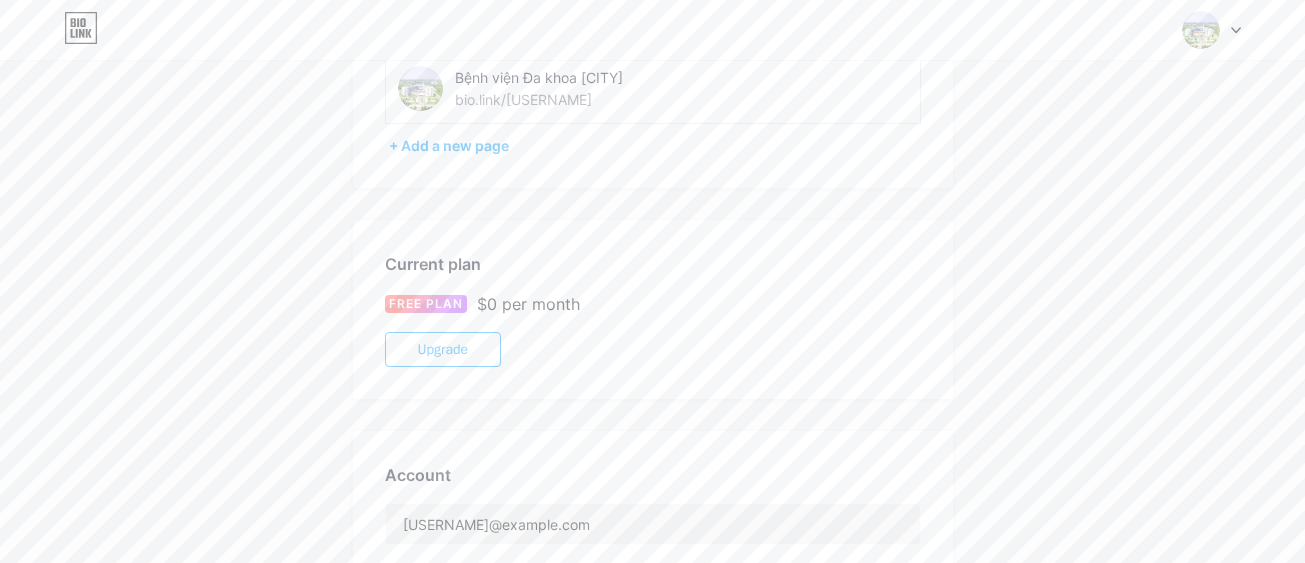 scroll, scrollTop: 0, scrollLeft: 0, axis: both 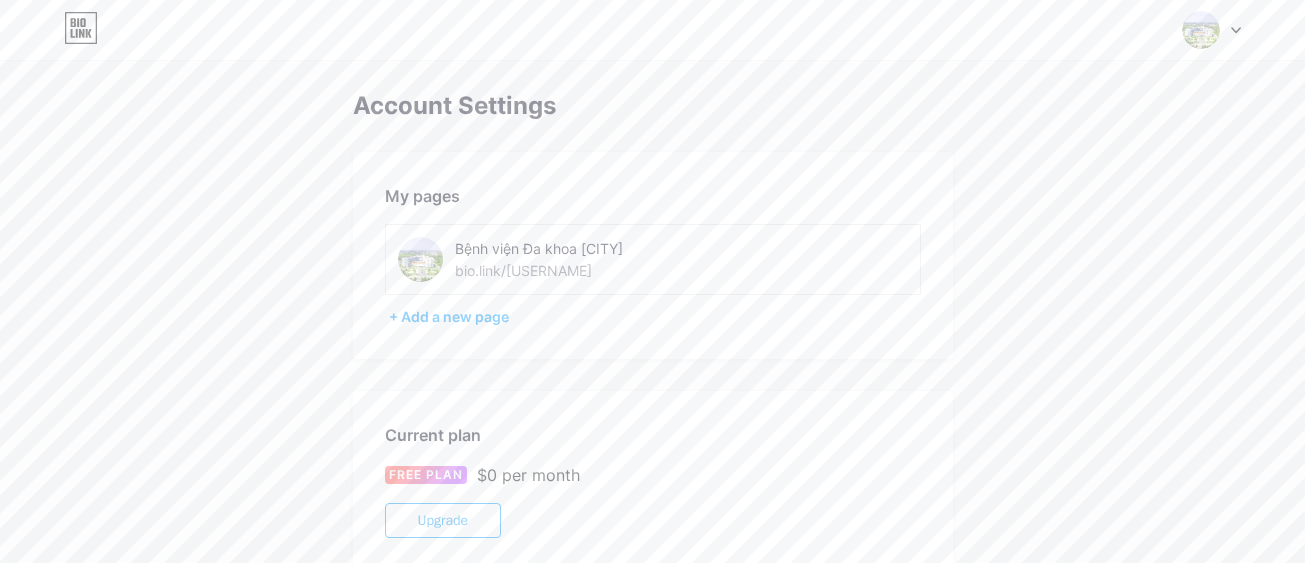 click at bounding box center [1201, 30] 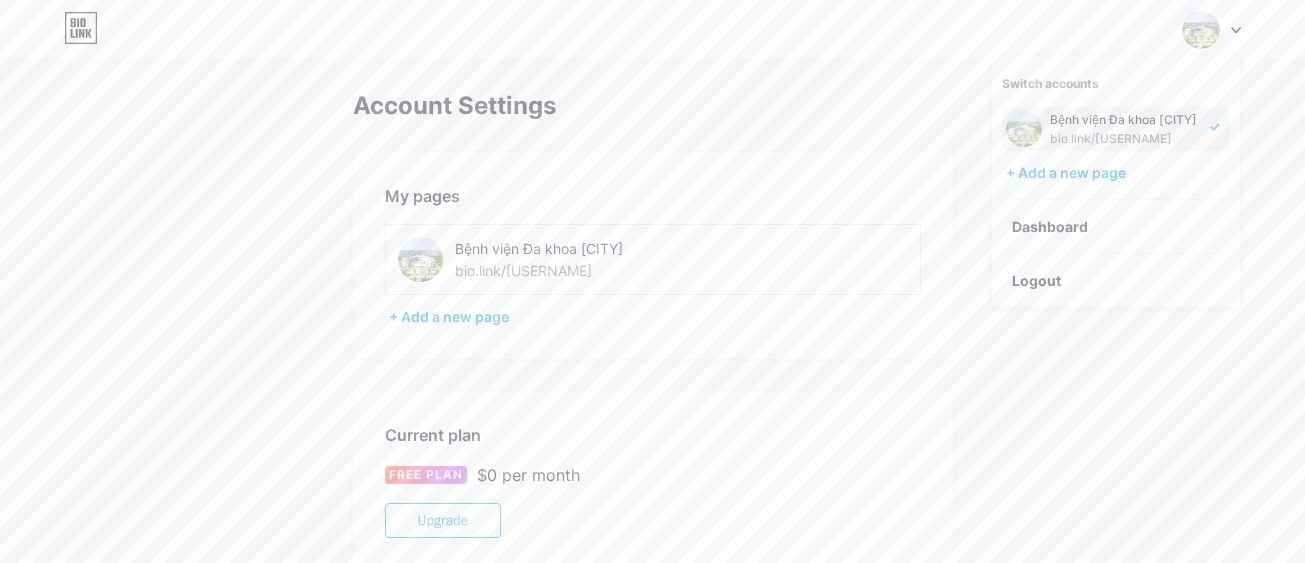 click on "Bệnh viện Đa khoa Tân An   bio.link/thungano" at bounding box center (1124, 129) 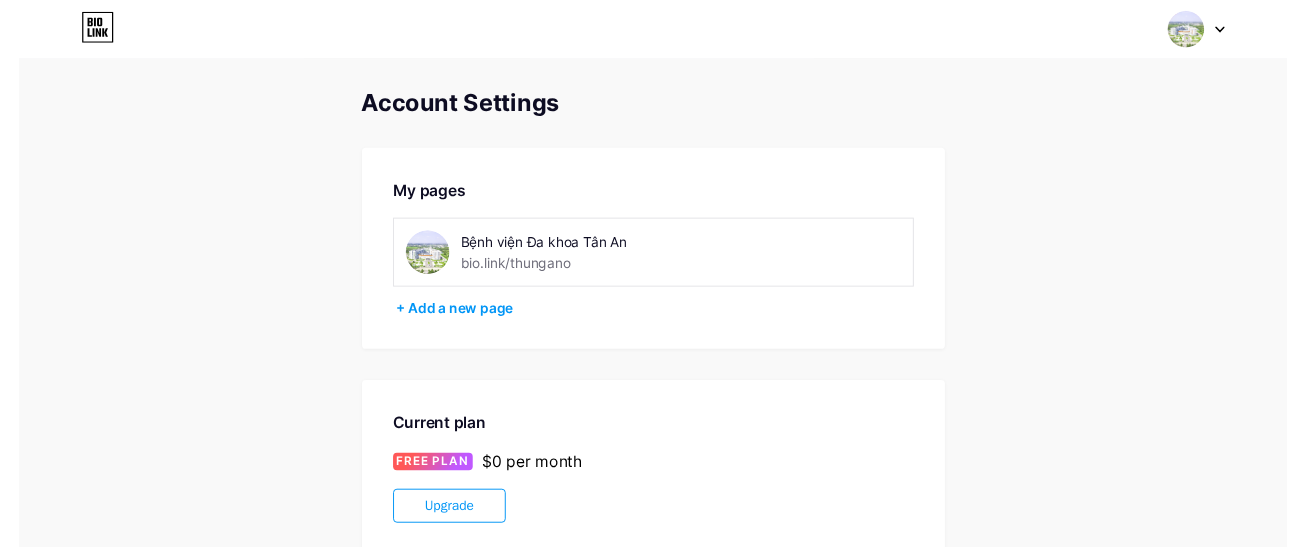 scroll, scrollTop: 0, scrollLeft: 0, axis: both 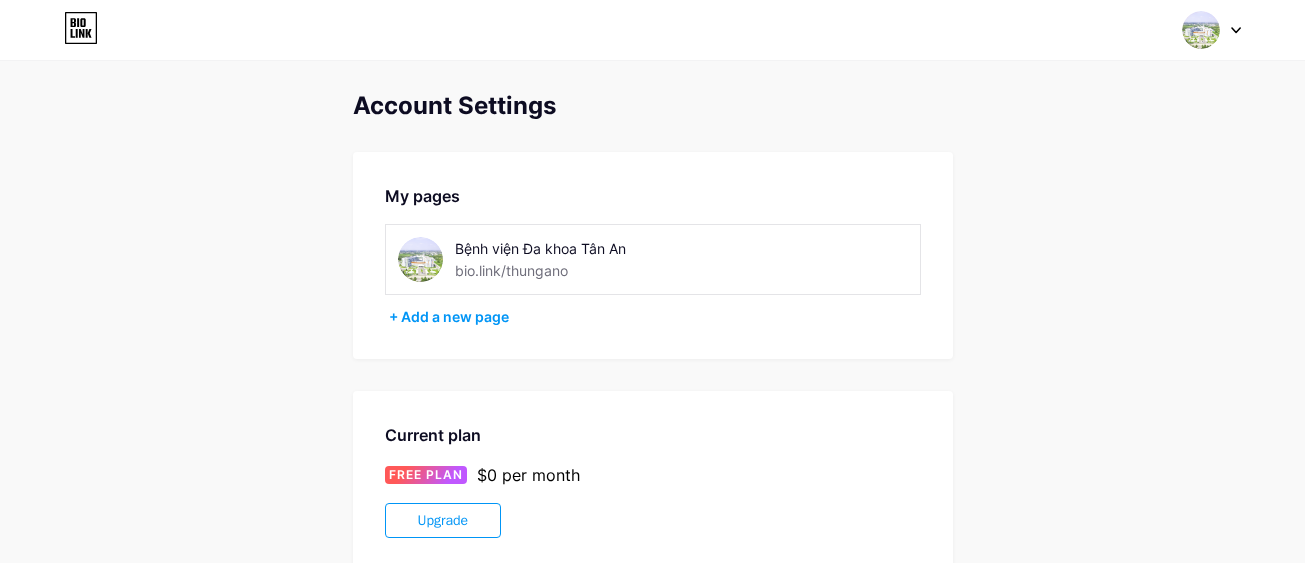 click at bounding box center (1212, 30) 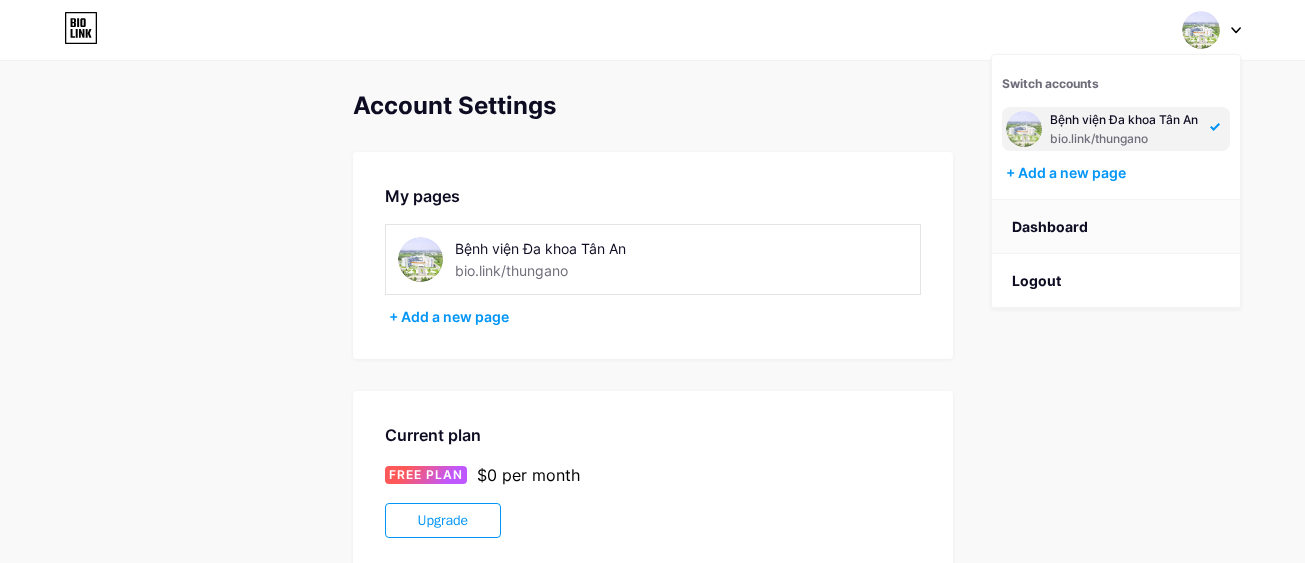 click on "Dashboard" at bounding box center (1116, 227) 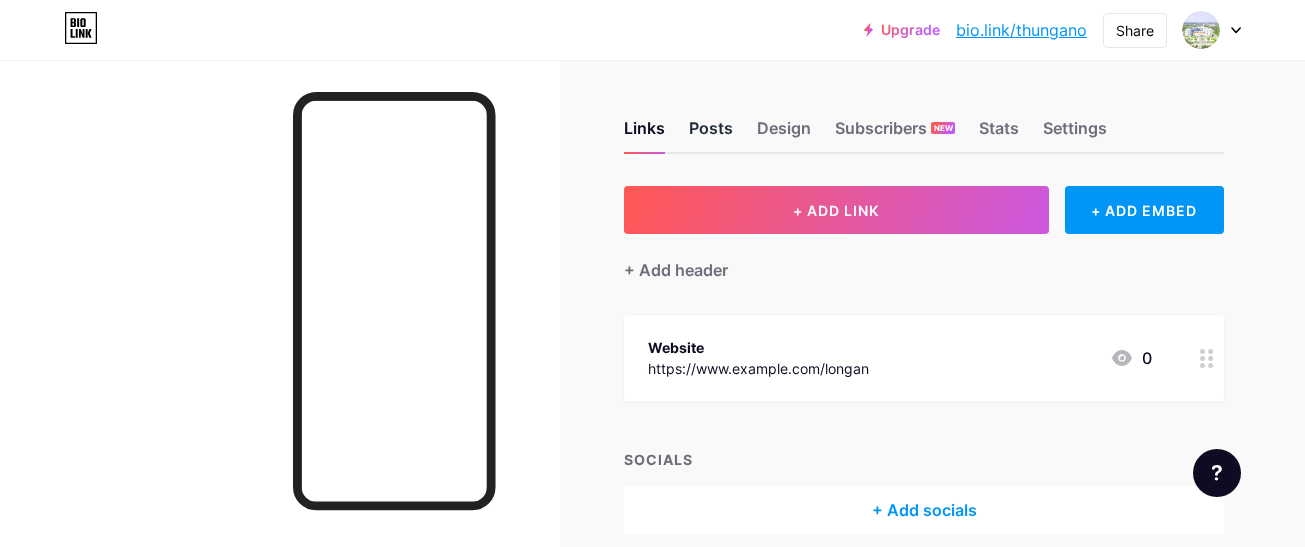 click on "Posts" at bounding box center [711, 134] 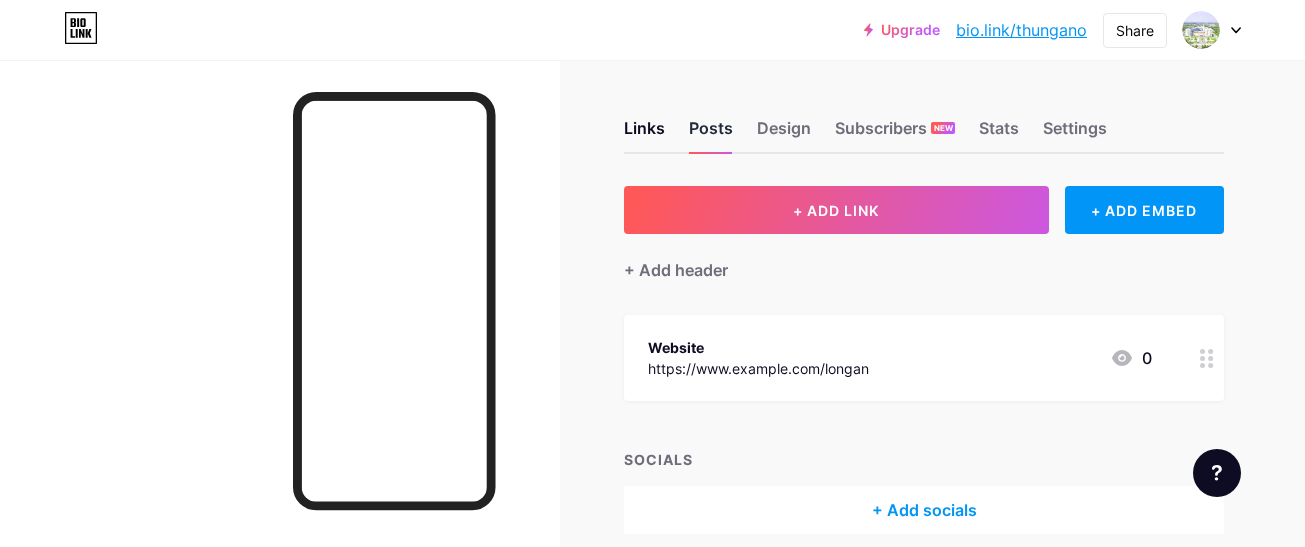 click on "Posts" at bounding box center [711, 134] 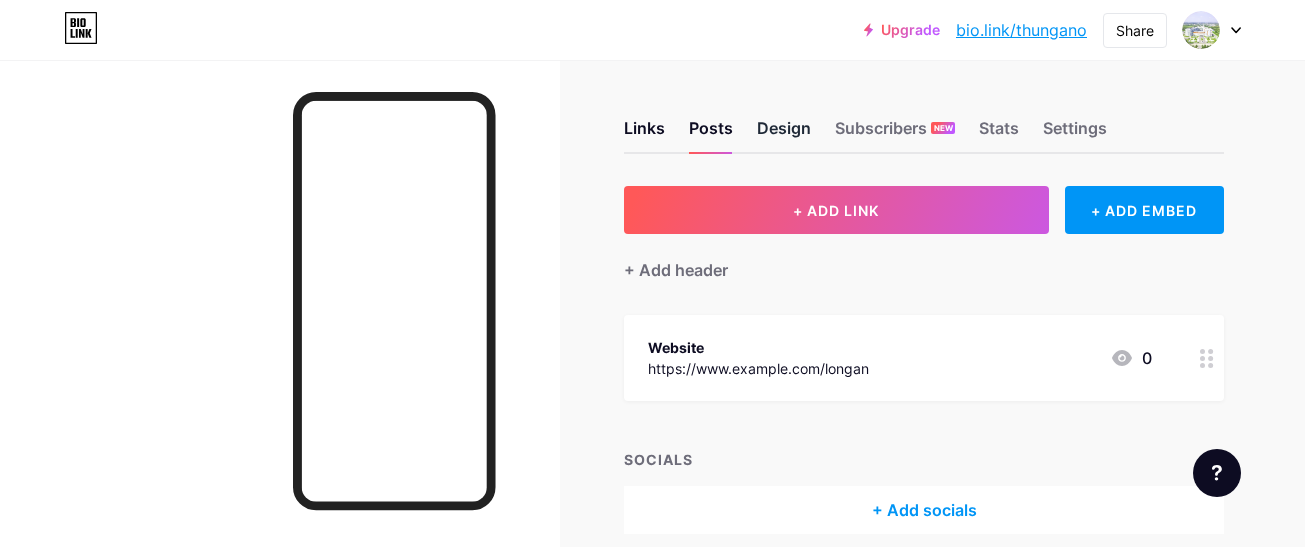 click on "Design" at bounding box center [784, 134] 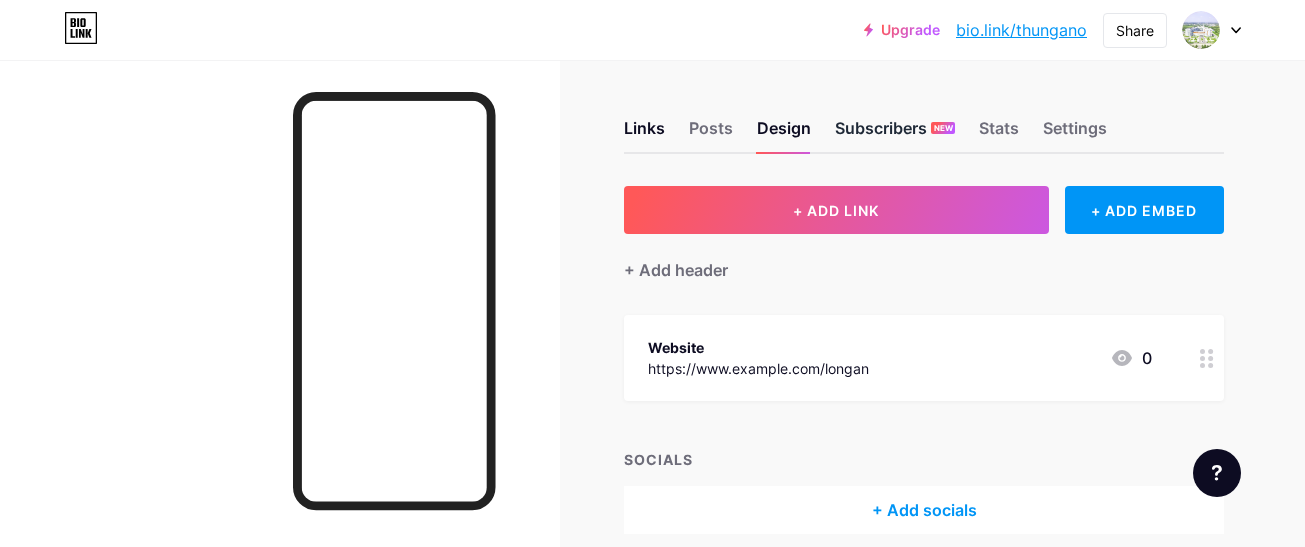 click on "Subscribers
NEW" at bounding box center (895, 134) 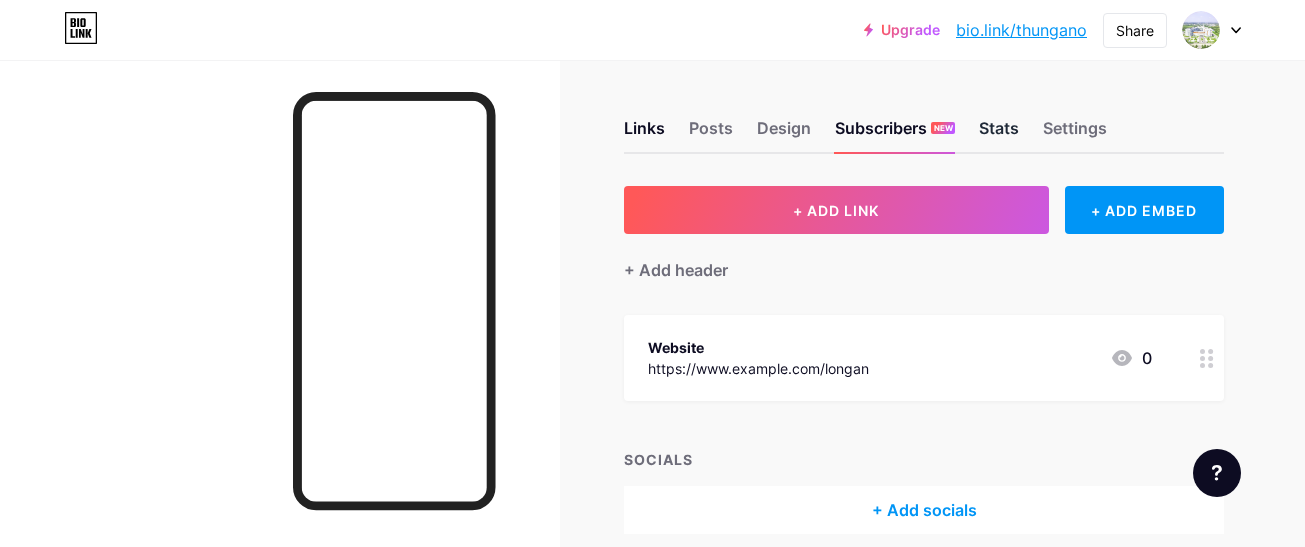 click on "Stats" at bounding box center (999, 134) 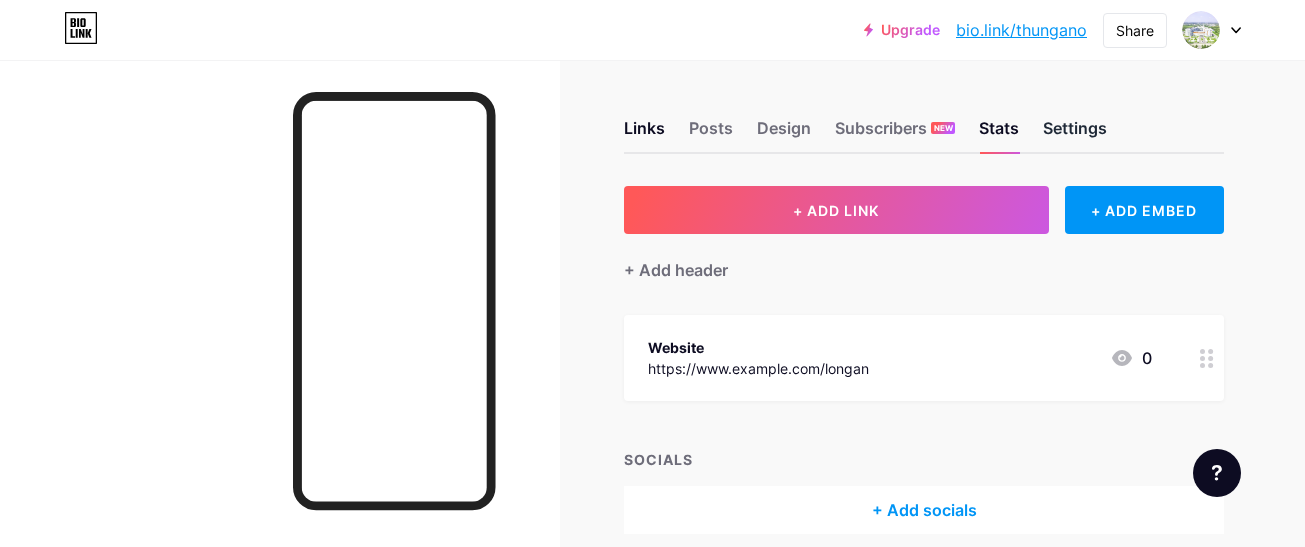click on "Settings" at bounding box center [1075, 134] 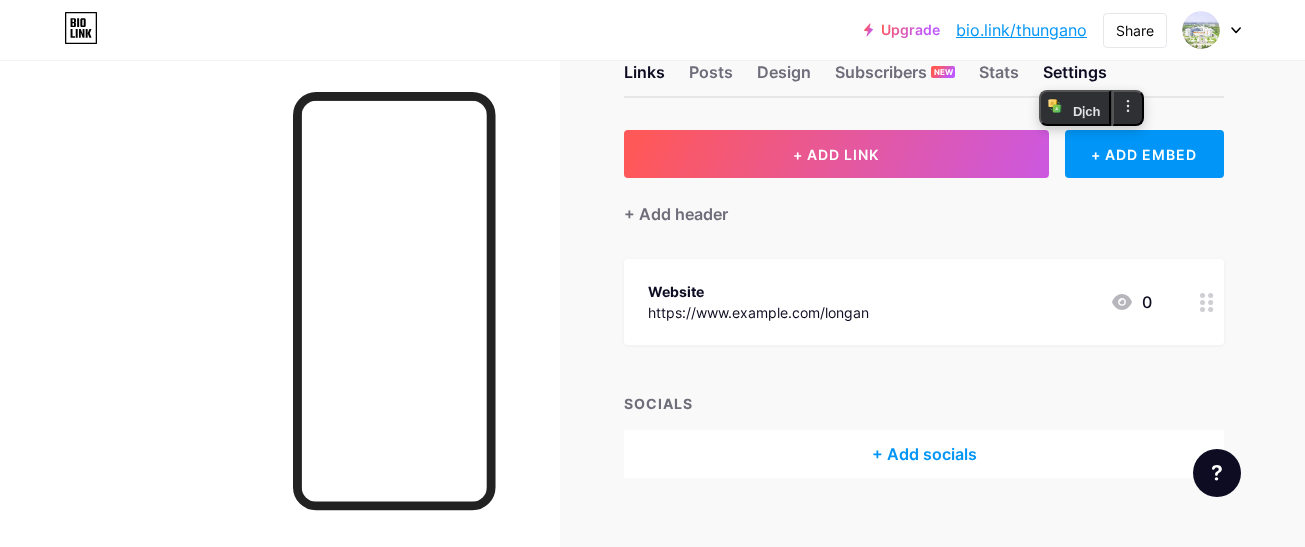 scroll, scrollTop: 86, scrollLeft: 0, axis: vertical 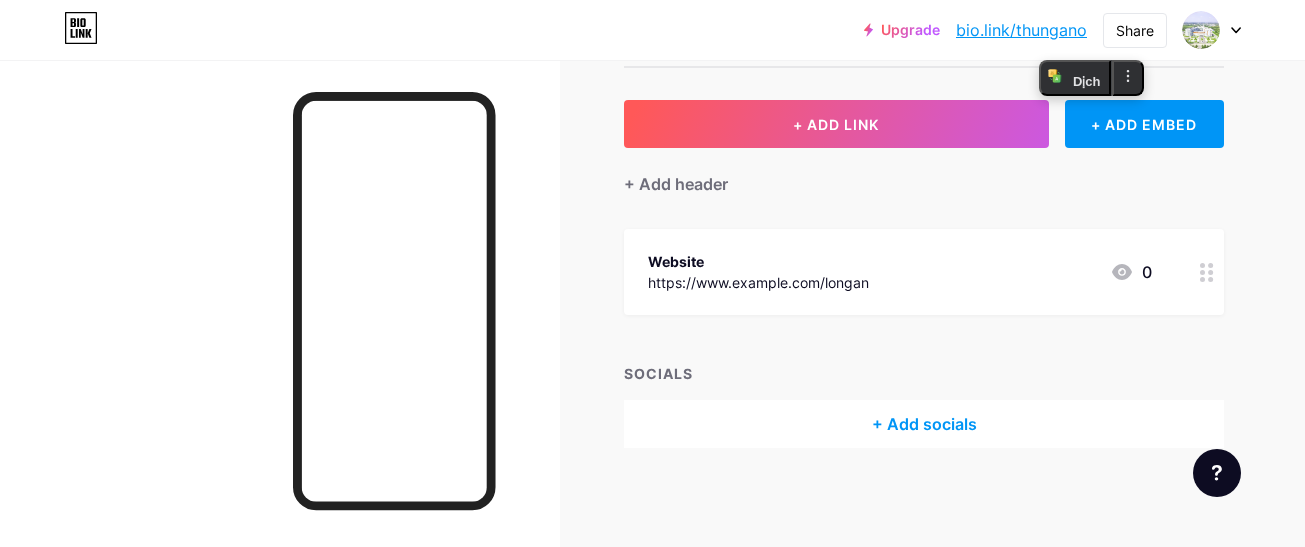 click on "+ Add socials" at bounding box center [924, 424] 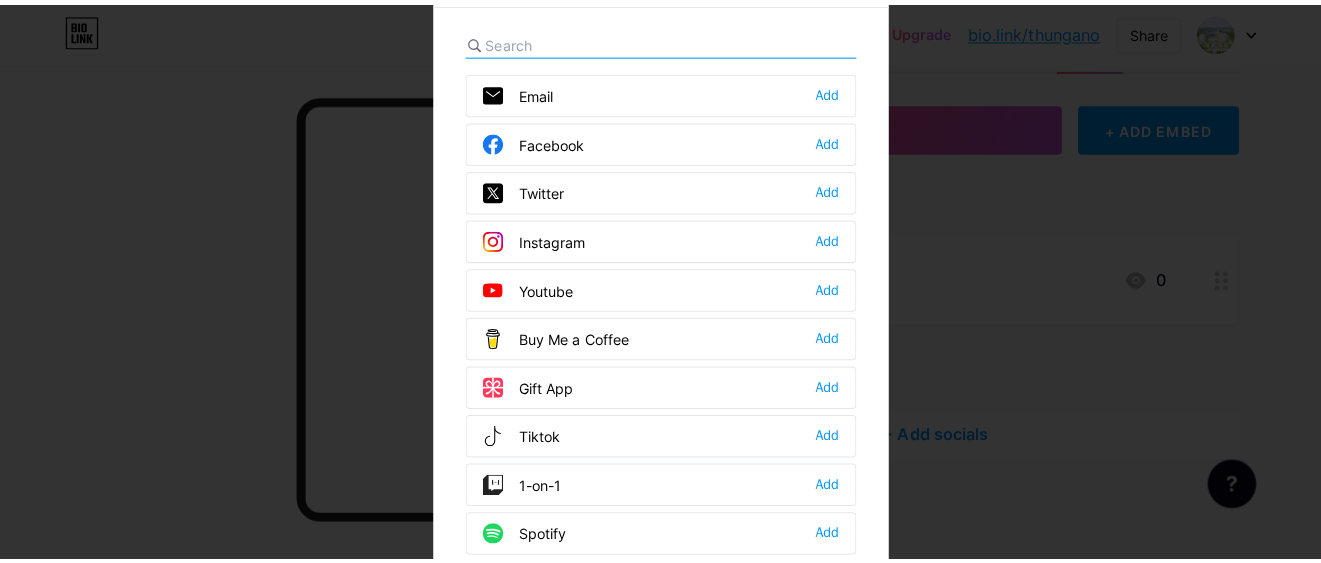scroll, scrollTop: 70, scrollLeft: 0, axis: vertical 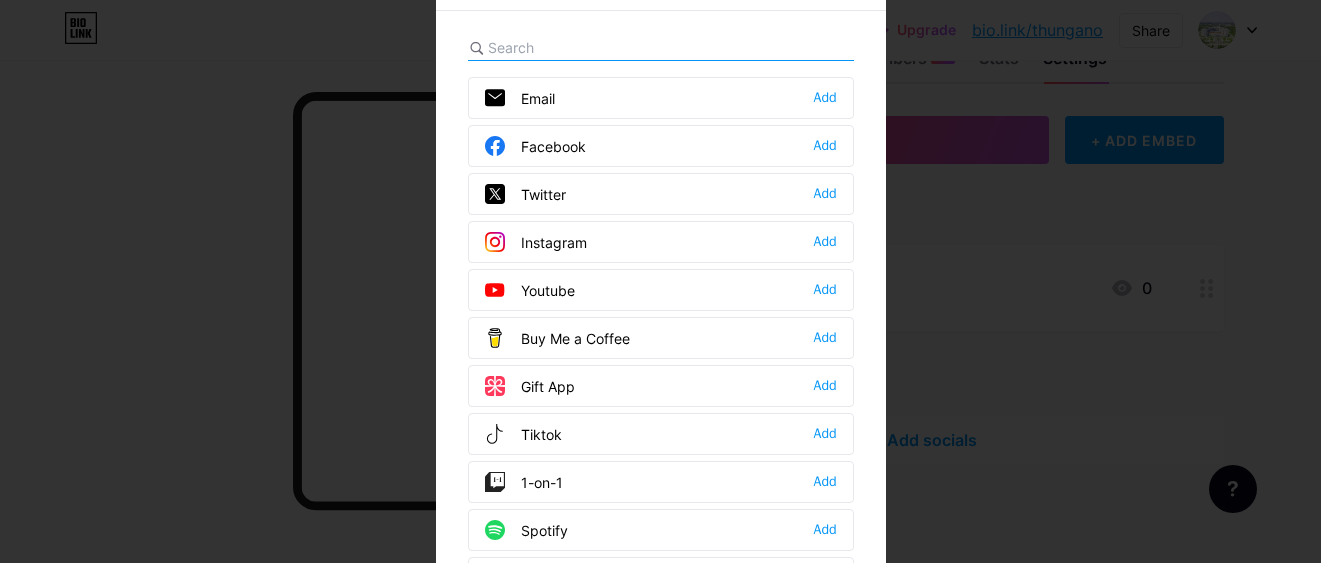 click on "Facebook
Add" at bounding box center [661, 146] 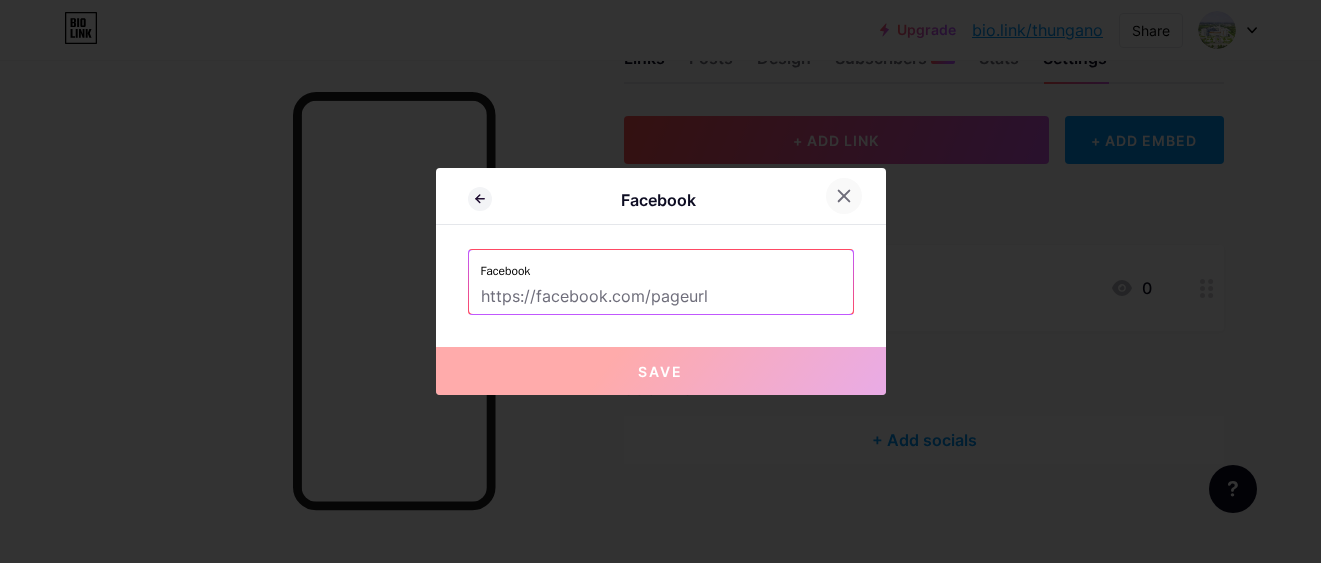 click at bounding box center [844, 196] 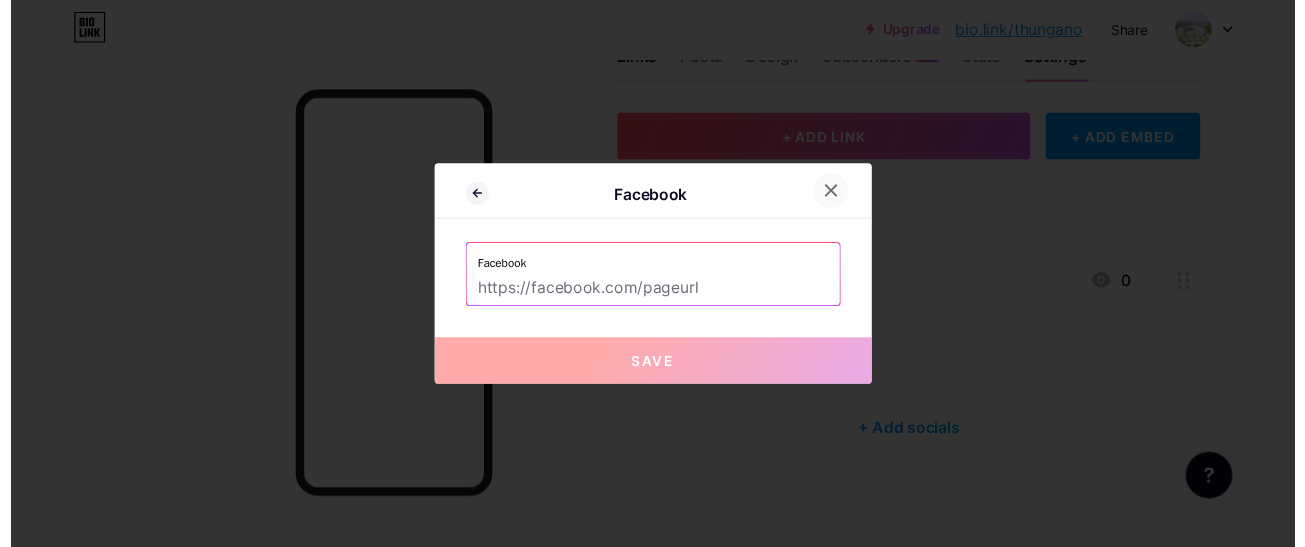 scroll, scrollTop: 86, scrollLeft: 0, axis: vertical 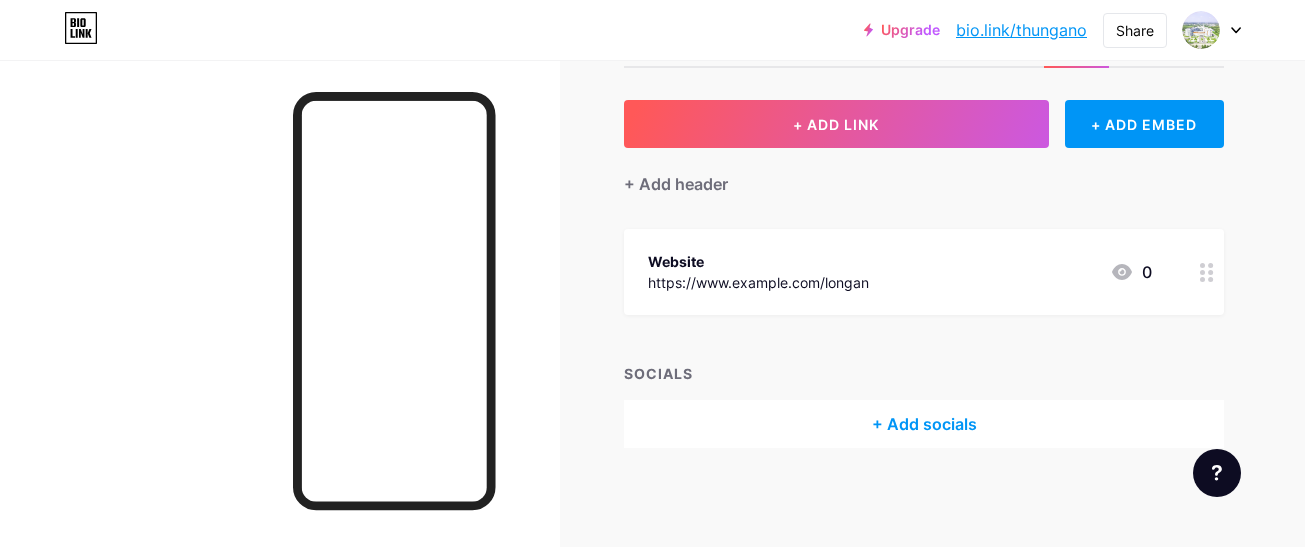 click on "+ ADD LINK     + ADD EMBED
+ Add header
Website
https://www.benhvientwg.vn/longan
0
SOCIALS     + Add socials" at bounding box center (924, 274) 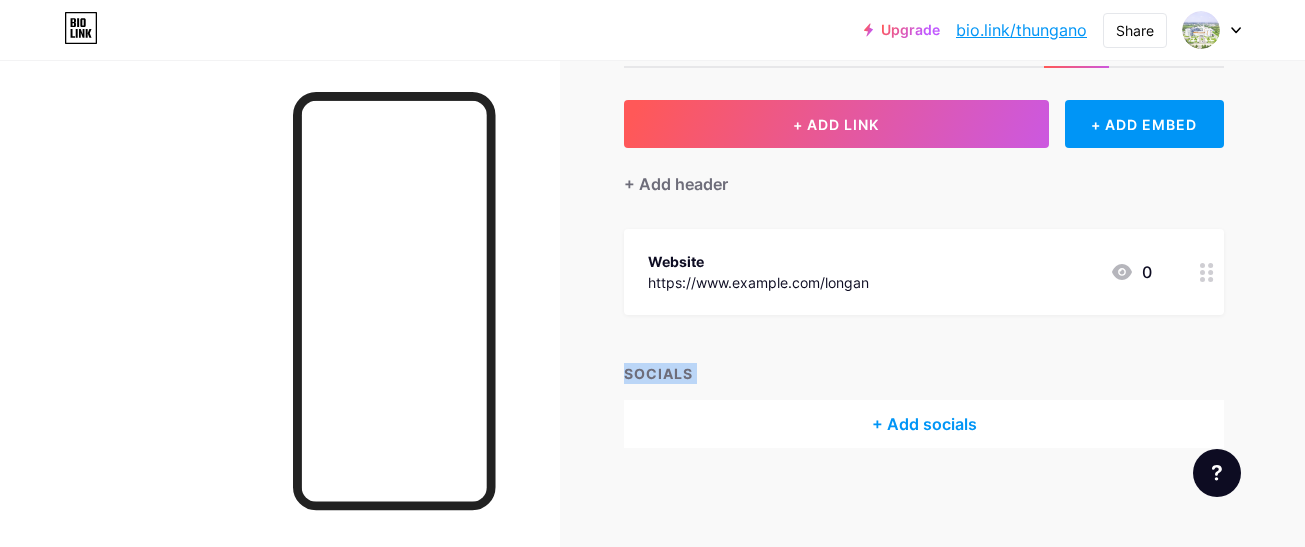 click on "+ ADD LINK     + ADD EMBED
+ Add header
Website
https://www.benhvientwg.vn/longan
0
SOCIALS     + Add socials" at bounding box center (924, 274) 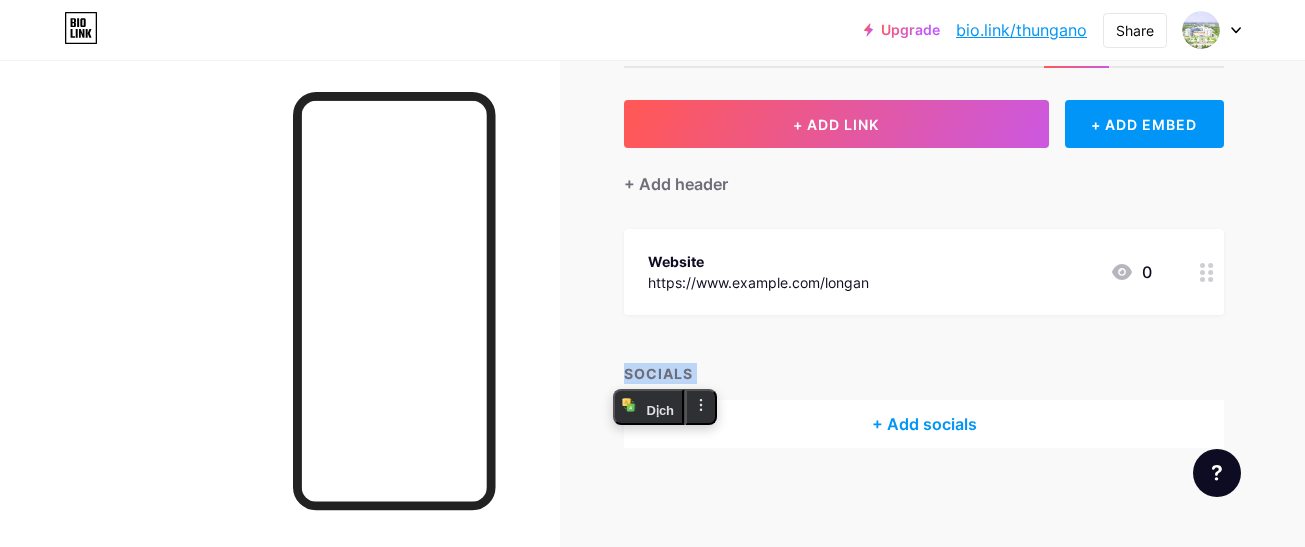 click on "+ ADD LINK     + ADD EMBED
+ Add header
Website
https://www.benhvientwg.vn/longan
0
SOCIALS     + Add socials" at bounding box center [924, 274] 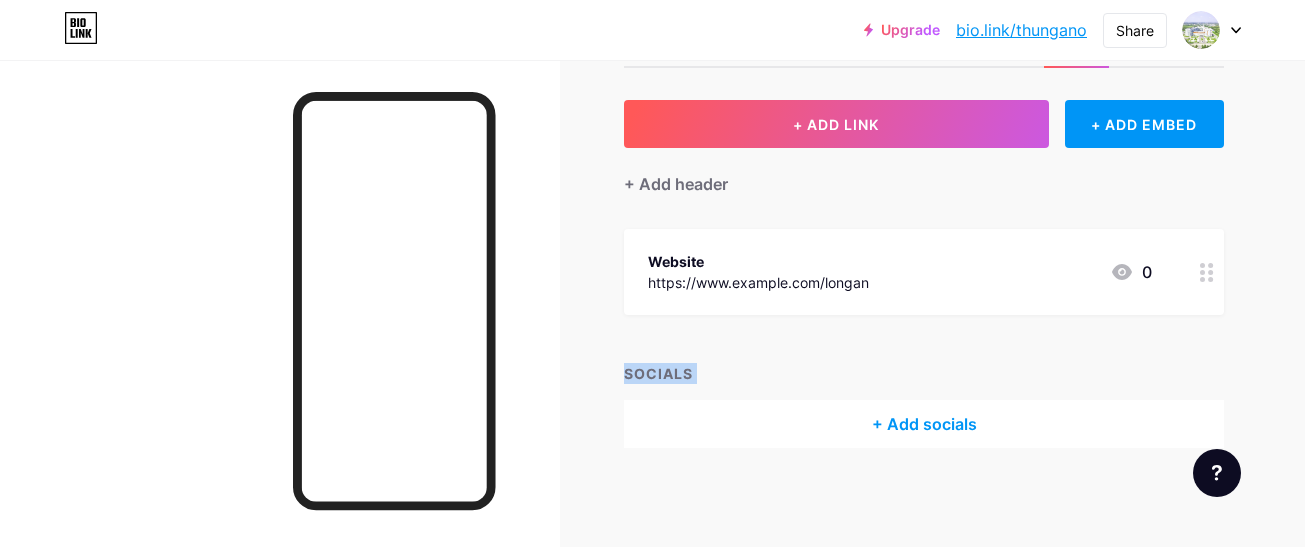 click on "+ ADD LINK     + ADD EMBED
+ Add header
Website
https://www.benhvientwg.vn/longan
0
SOCIALS     + Add socials" at bounding box center (924, 274) 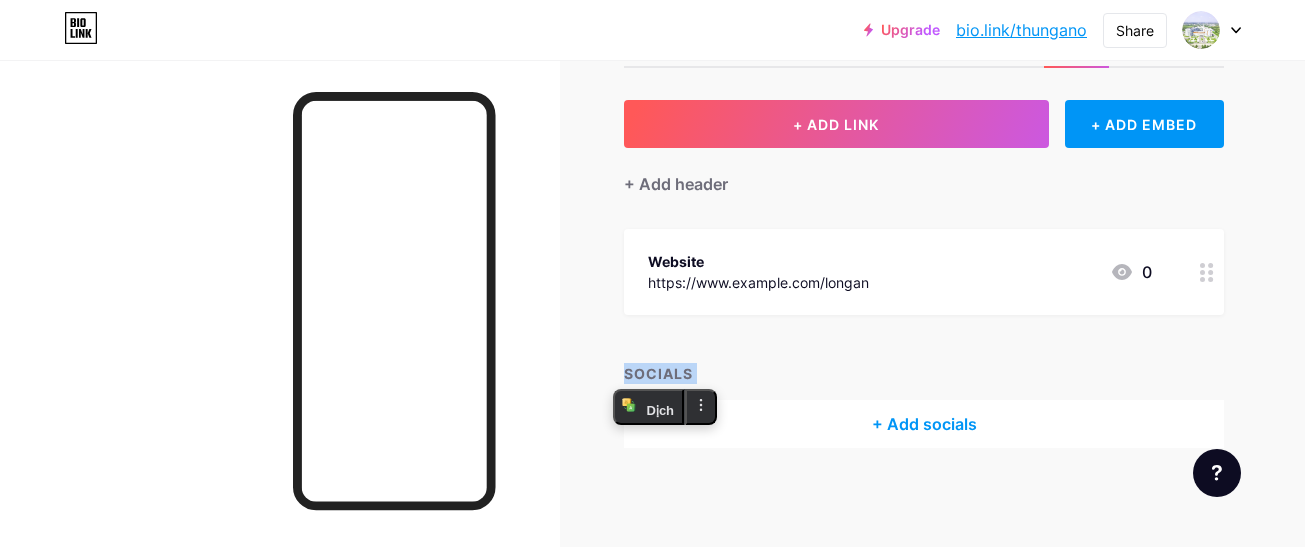 click on "+ ADD LINK     + ADD EMBED
+ Add header
Website
https://www.benhvientwg.vn/longan
0
SOCIALS     + Add socials" at bounding box center (924, 274) 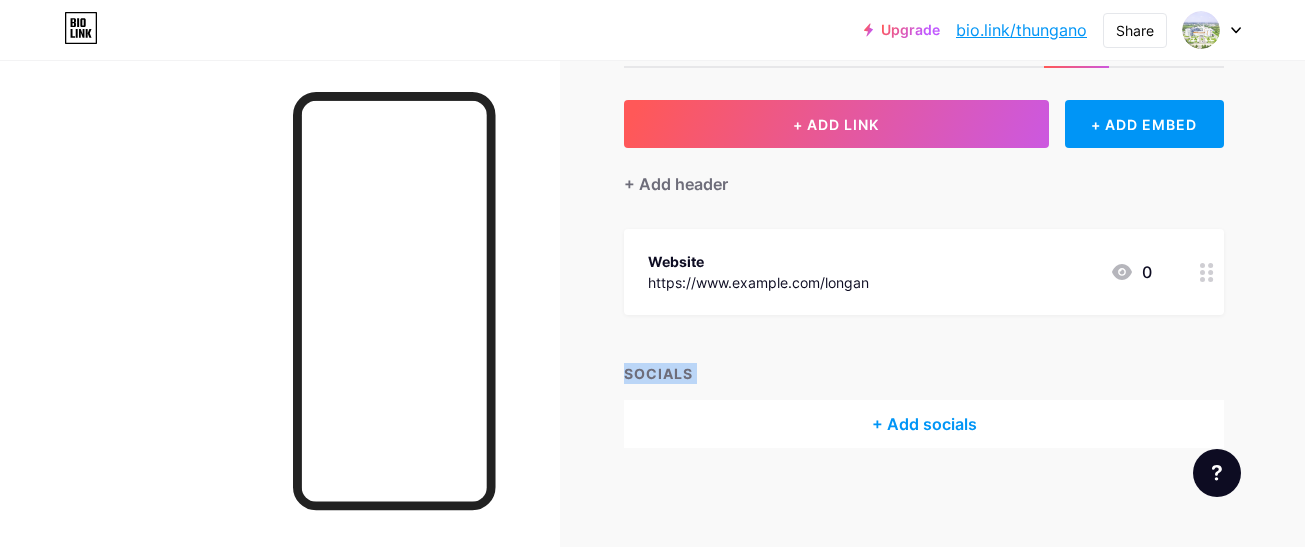 click on "+ ADD LINK     + ADD EMBED
+ Add header
Website
https://www.benhvientwg.vn/longan
0
SOCIALS     + Add socials" at bounding box center (924, 274) 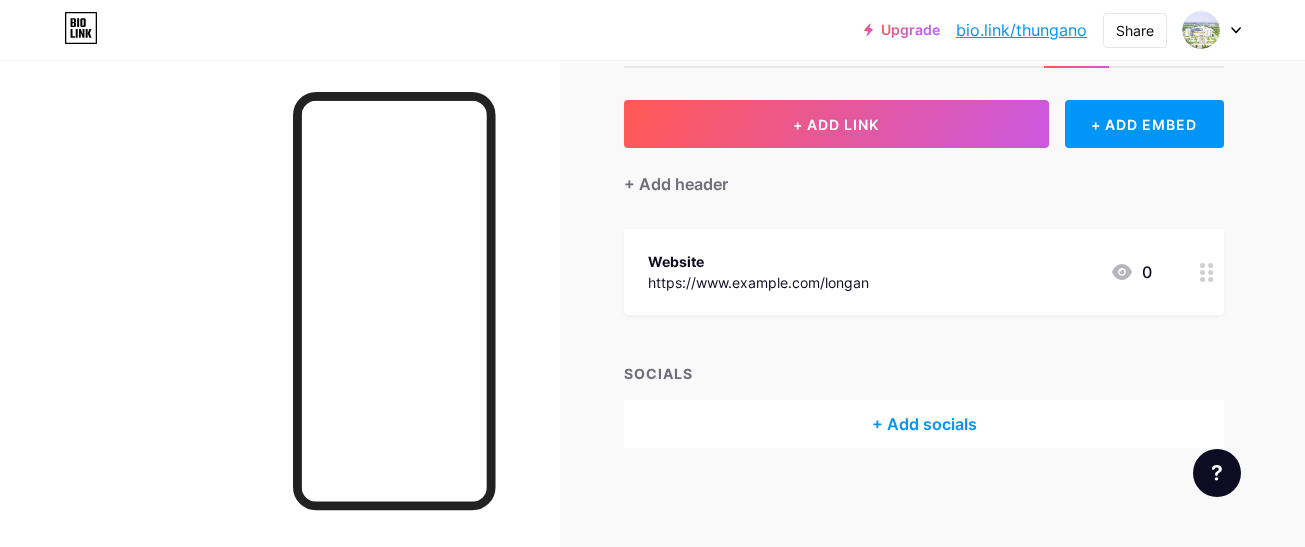 click on "+ ADD LINK     + ADD EMBED
+ Add header
Website
https://www.benhvientwg.vn/longan
0
SOCIALS     + Add socials" at bounding box center (924, 274) 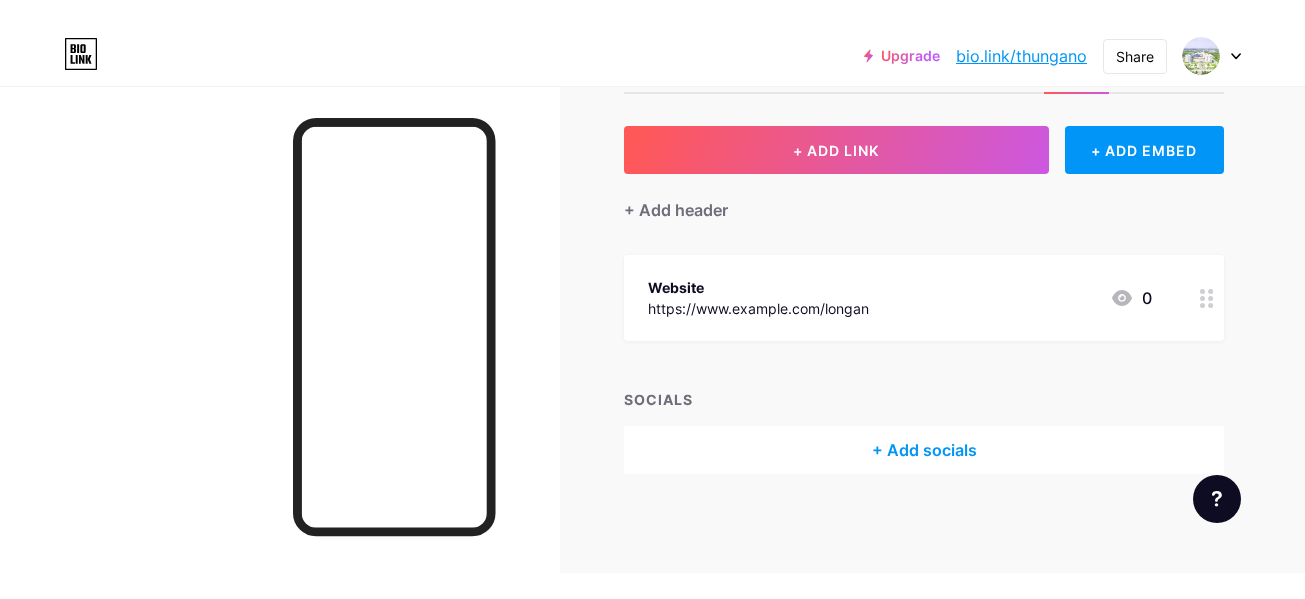scroll, scrollTop: 34, scrollLeft: 0, axis: vertical 